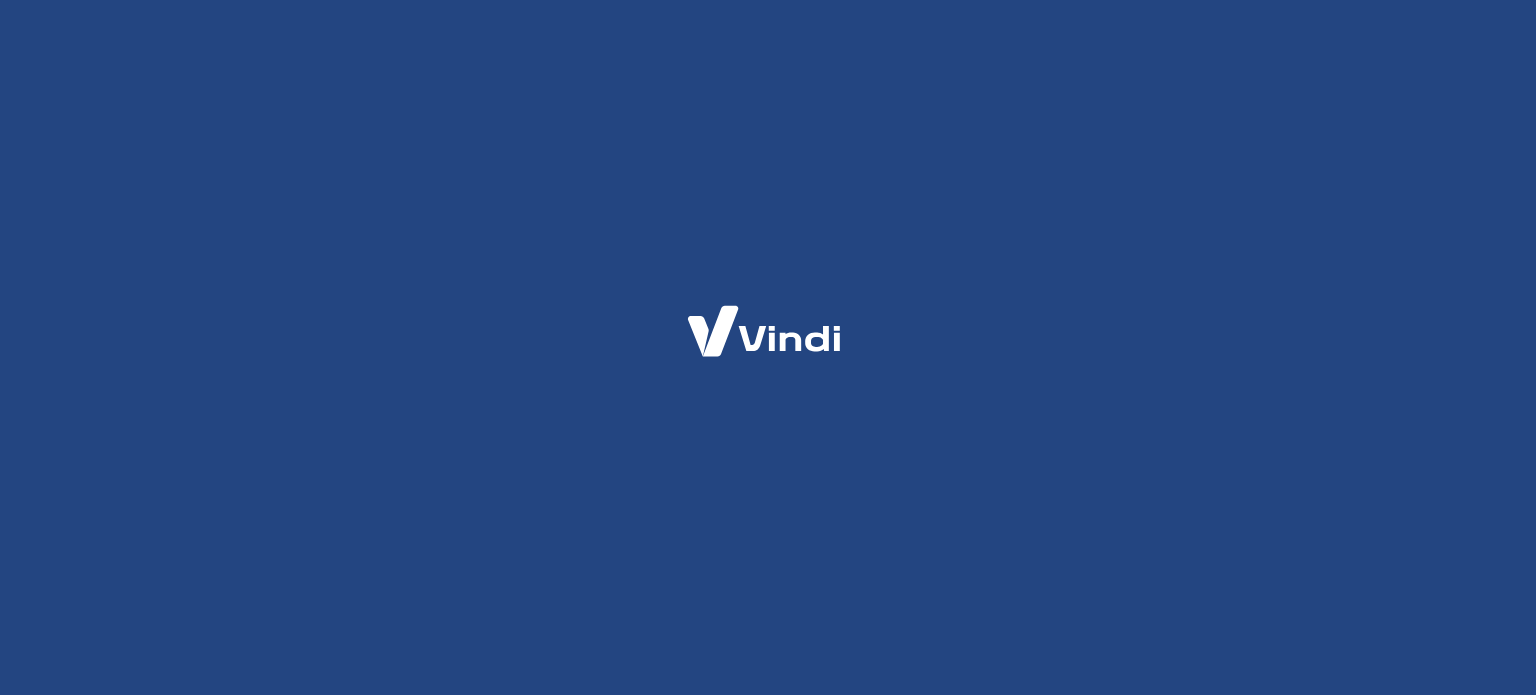 scroll, scrollTop: 0, scrollLeft: 0, axis: both 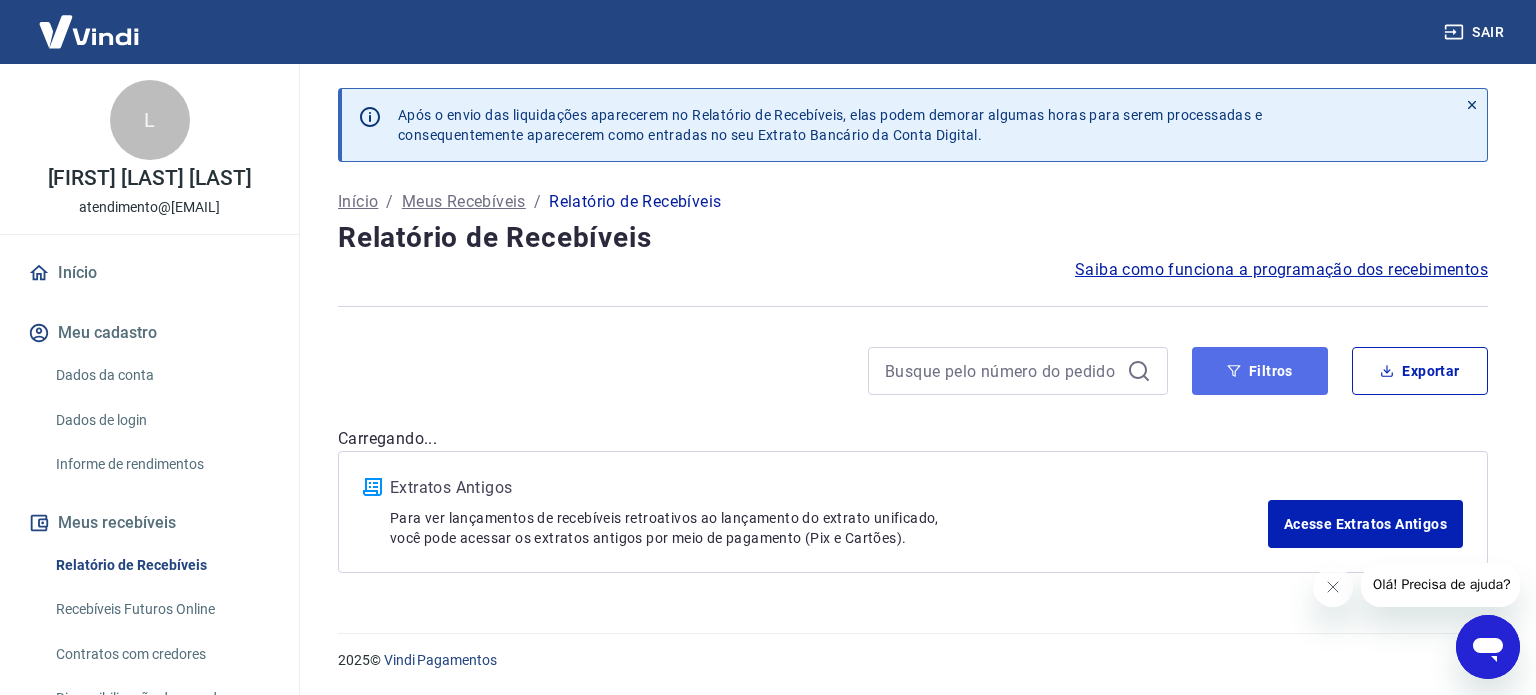 click on "Filtros" at bounding box center [1260, 371] 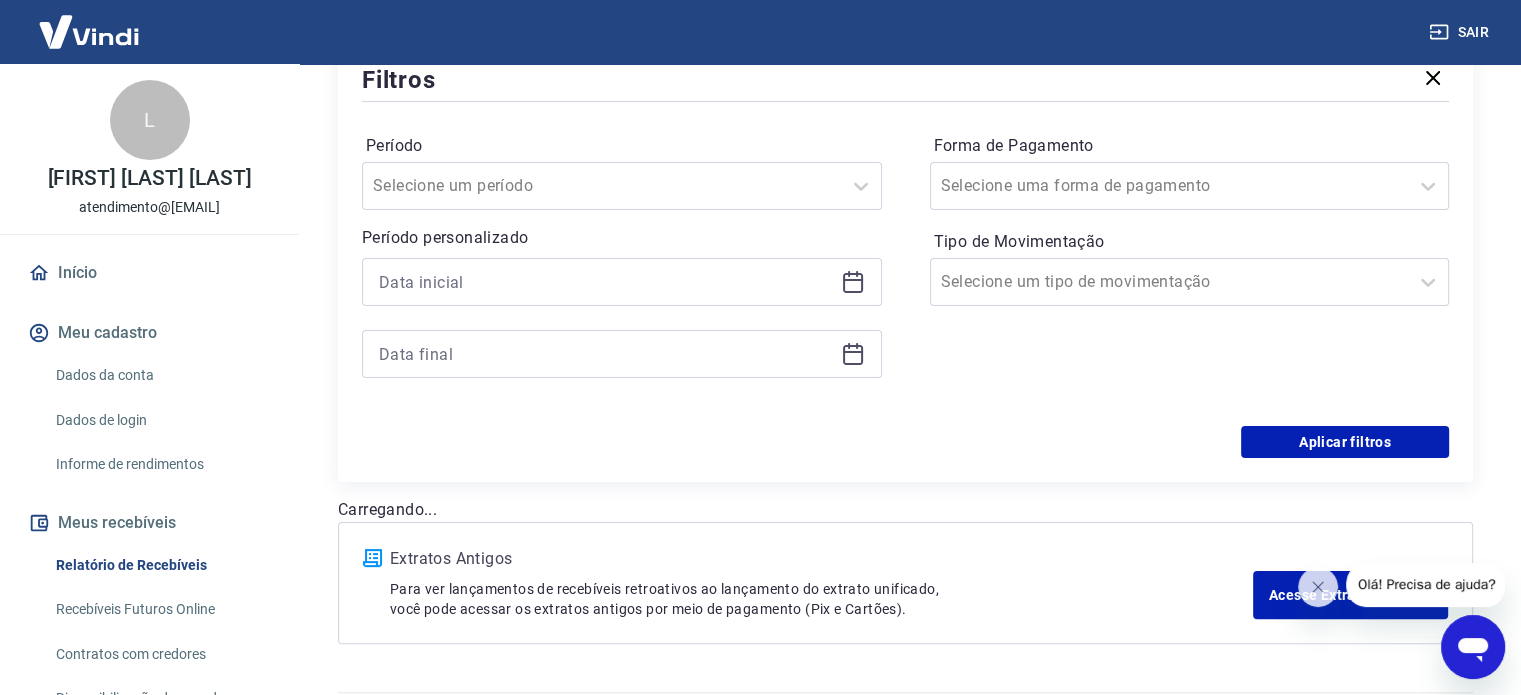 scroll, scrollTop: 400, scrollLeft: 0, axis: vertical 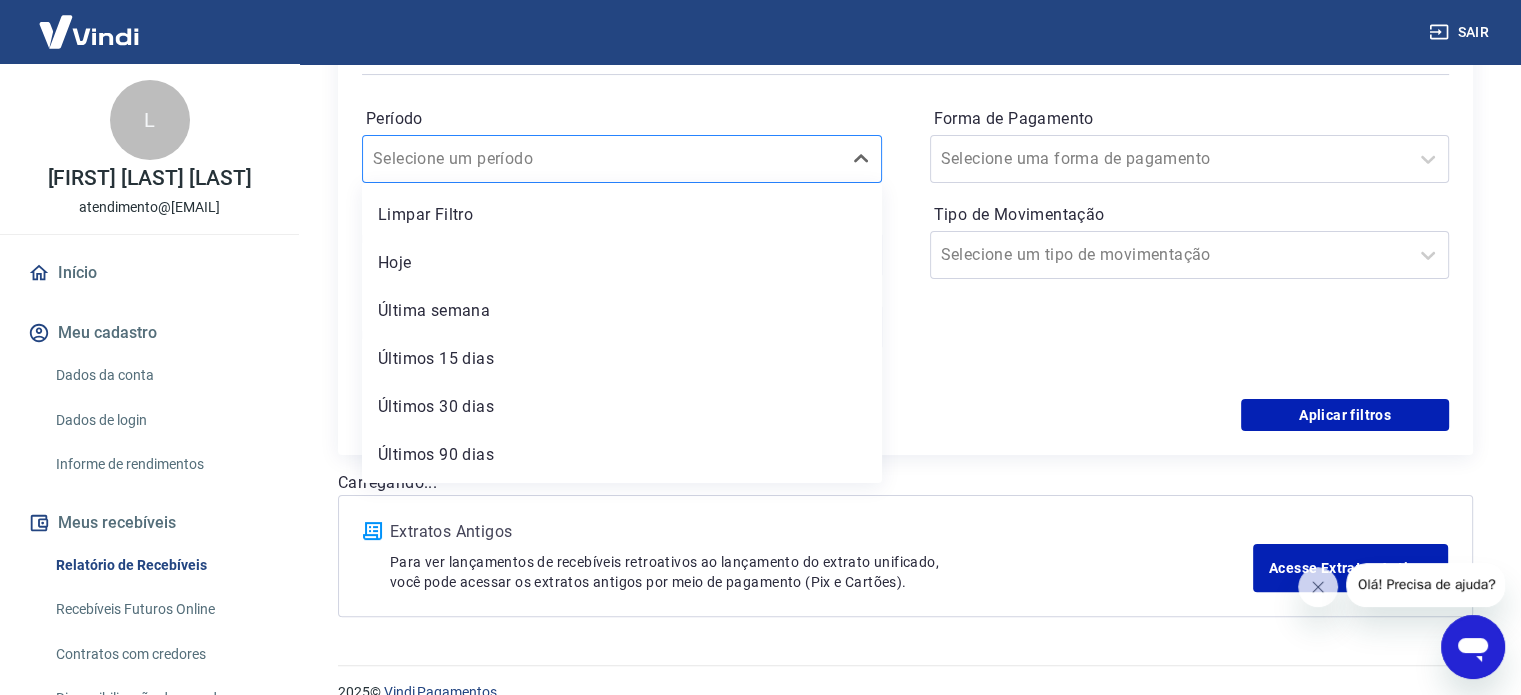 click at bounding box center (602, 159) 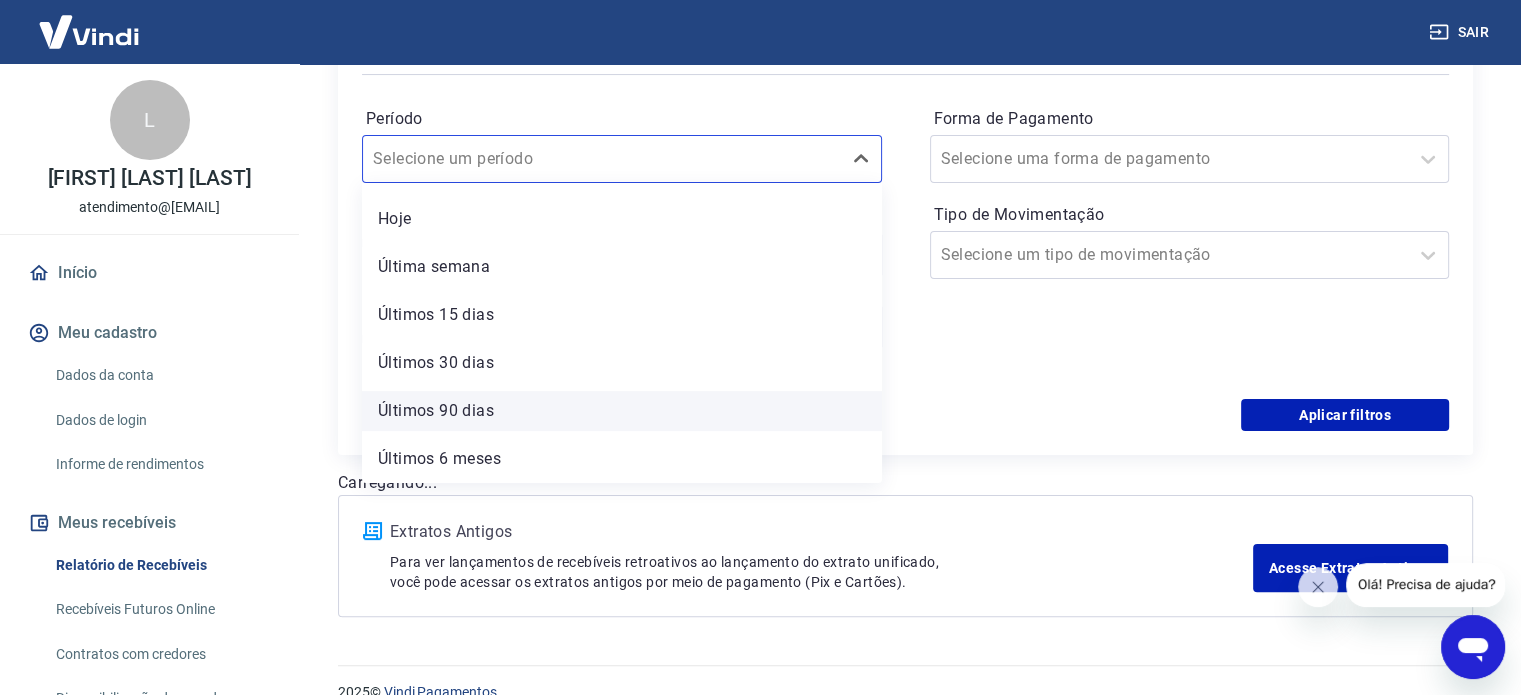 scroll, scrollTop: 0, scrollLeft: 0, axis: both 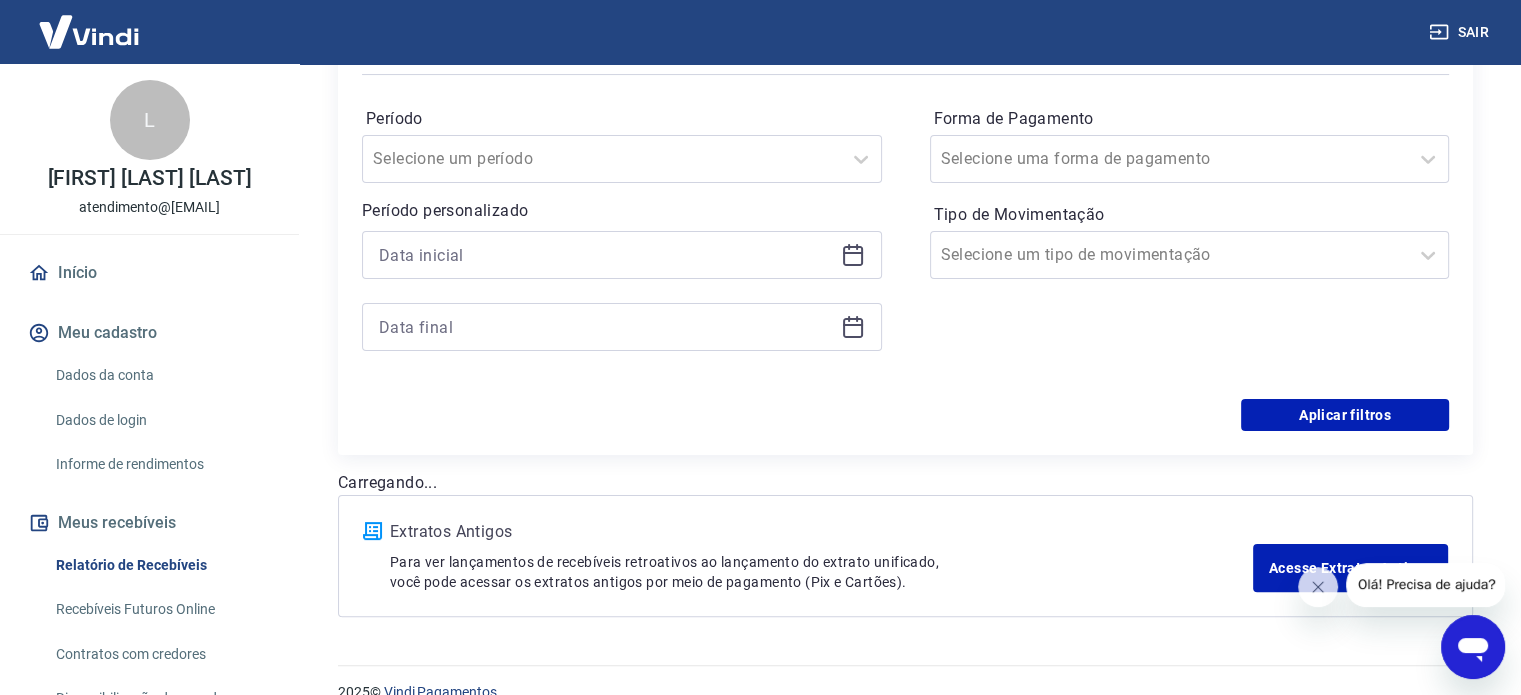 click on "Aplicar filtros" at bounding box center [905, 415] 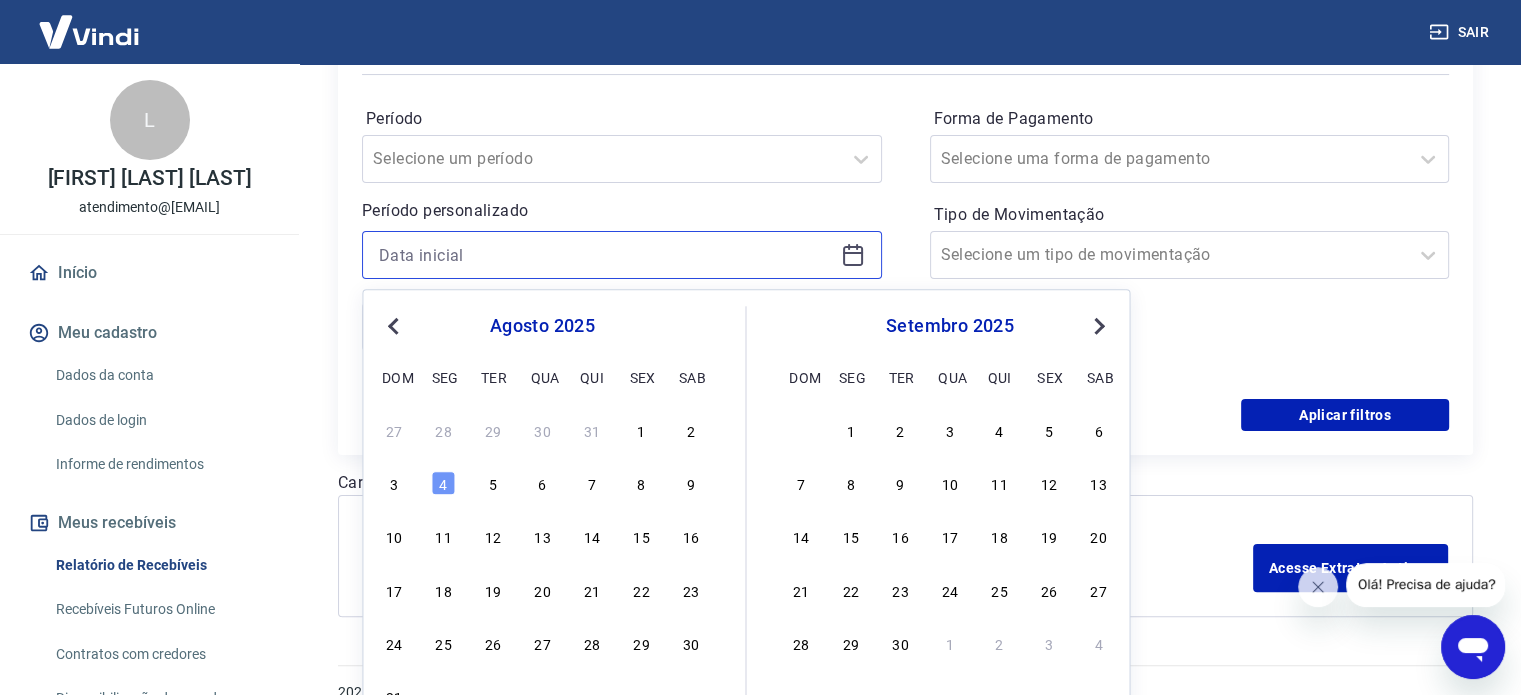 drag, startPoint x: 810, startPoint y: 261, endPoint x: 828, endPoint y: 263, distance: 18.110771 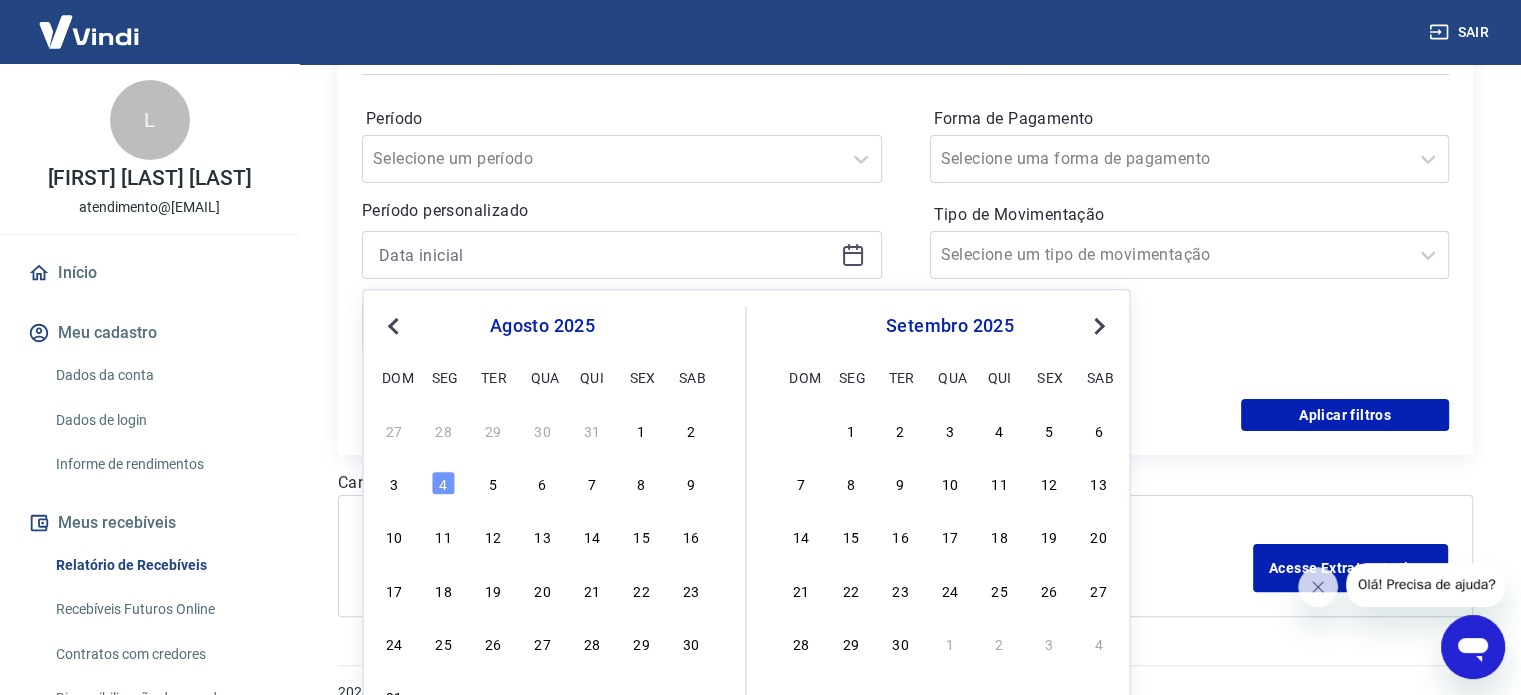 click on "agosto 2025 dom seg ter qua qui sex sab" at bounding box center (542, 348) 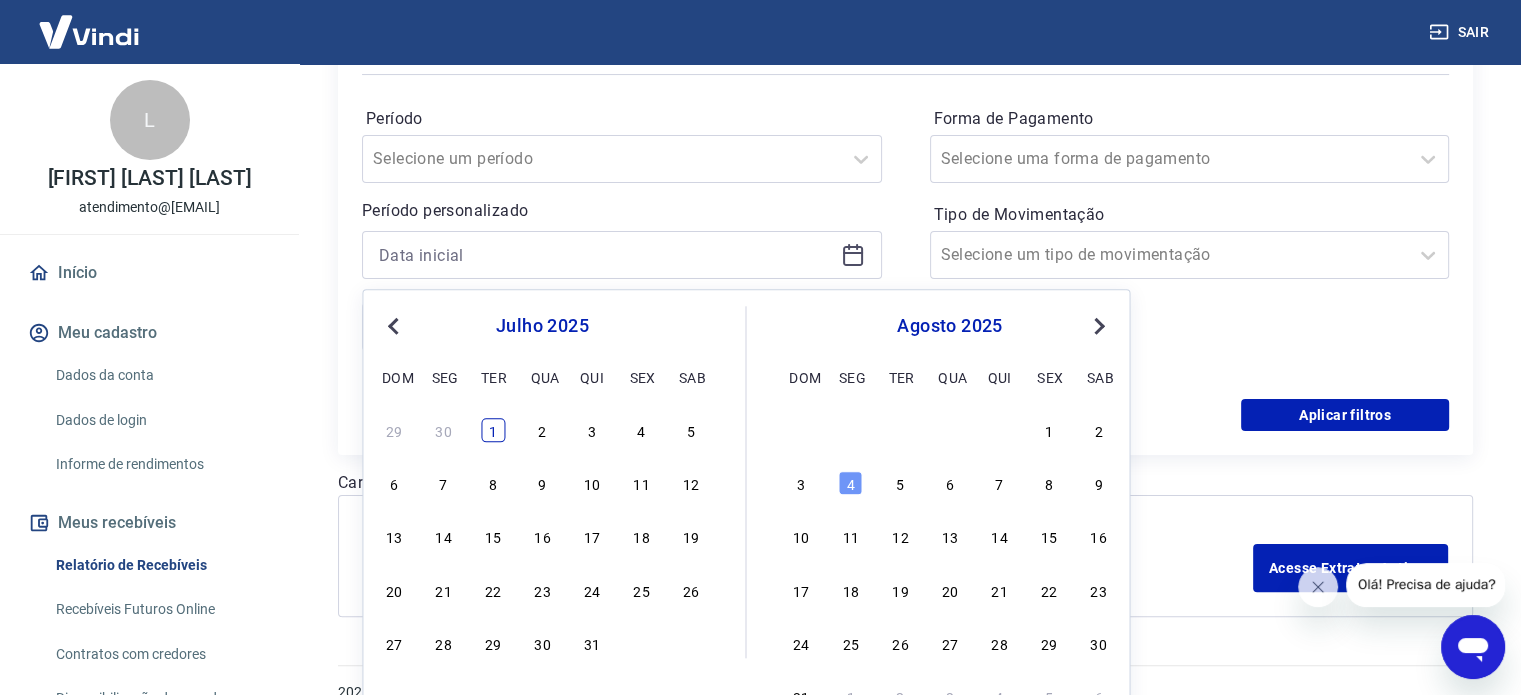 click on "1" at bounding box center (493, 430) 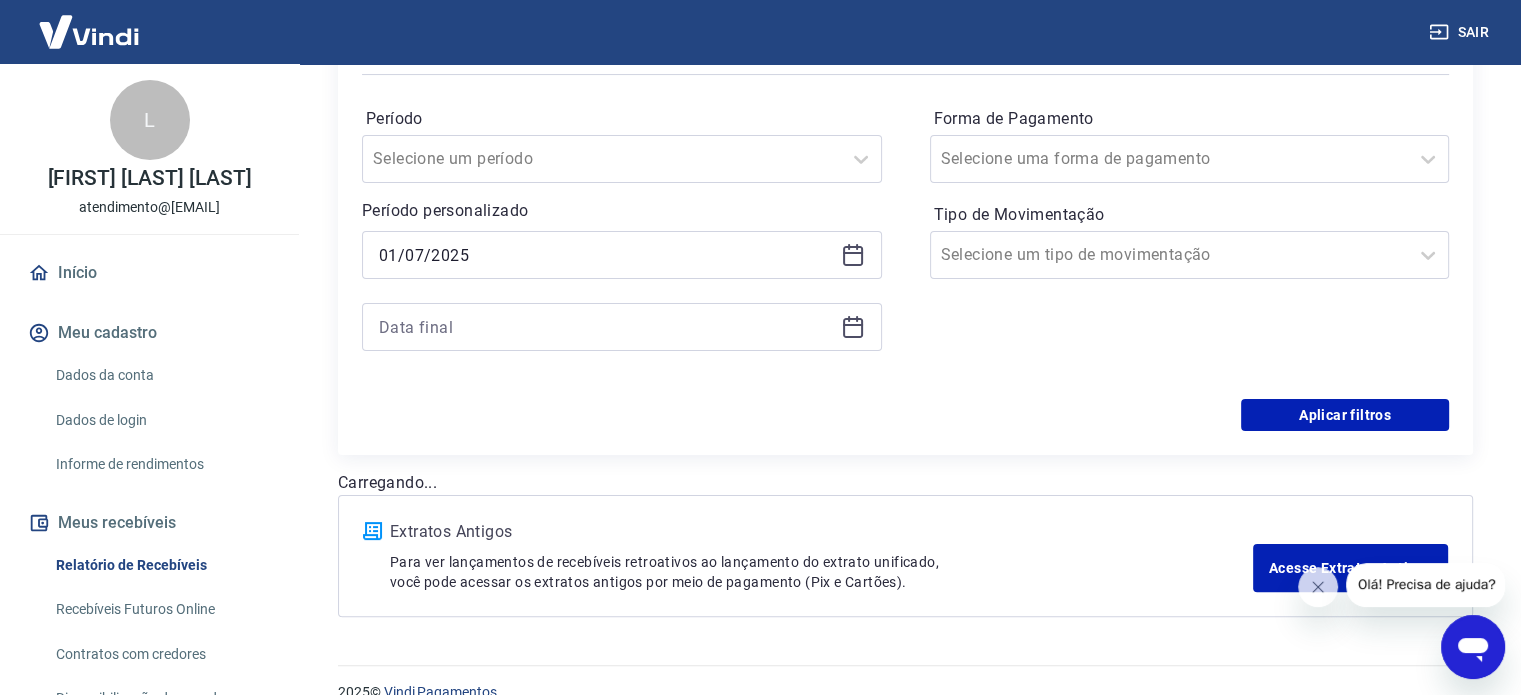 click 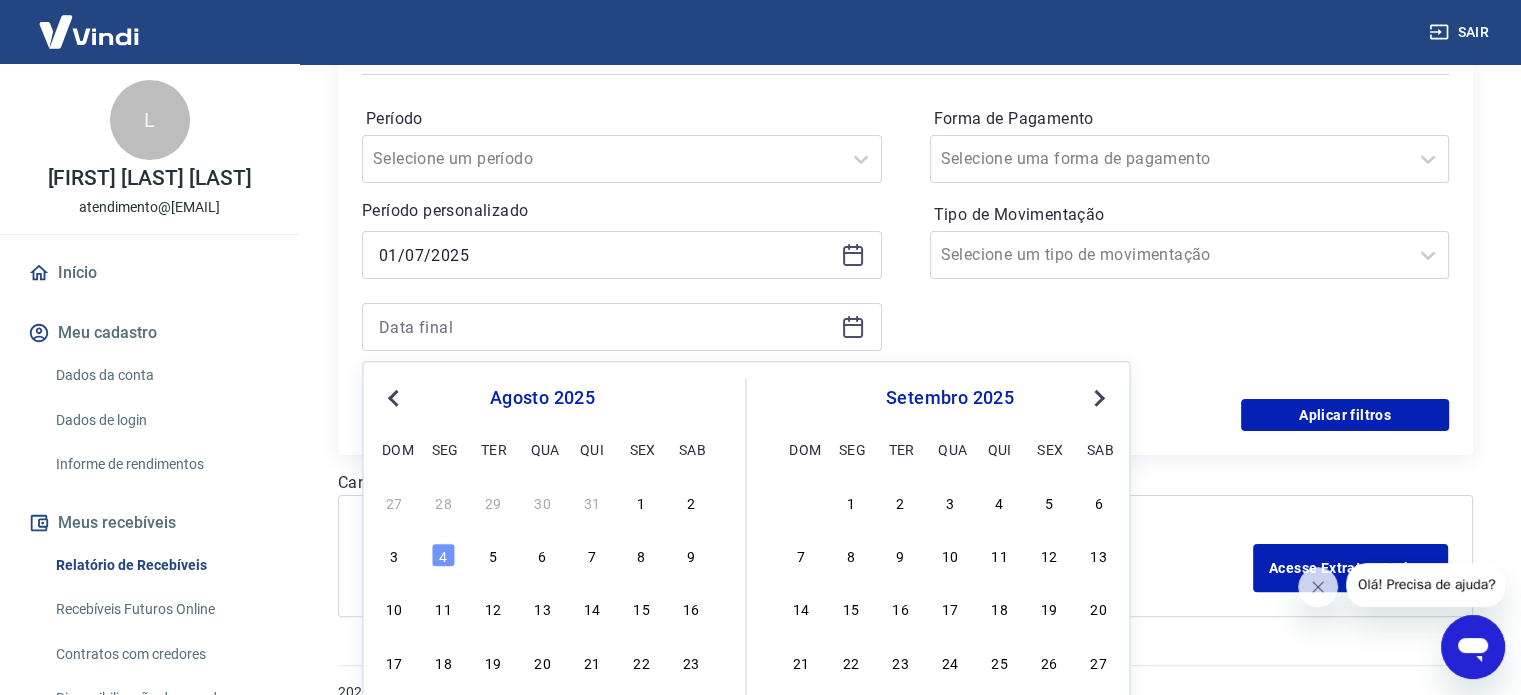 click on "Previous Month Next Month agosto 2025 dom seg ter qua qui sex sab 27 28 29 30 31 1 2 3 4 5 6 7 8 9 10 11 12 13 14 15 16 17 18 19 20 21 22 23 24 25 26 27 28 29 30 31 setembro 2025 dom seg ter qua qui sex sab 1 2 3 4 5 6 7 8 9 10 11 12 13 14 15 16 17 18 19 20 21 22 23 24 25 26 27 28 29 30 1 2 3 4" at bounding box center [746, 573] 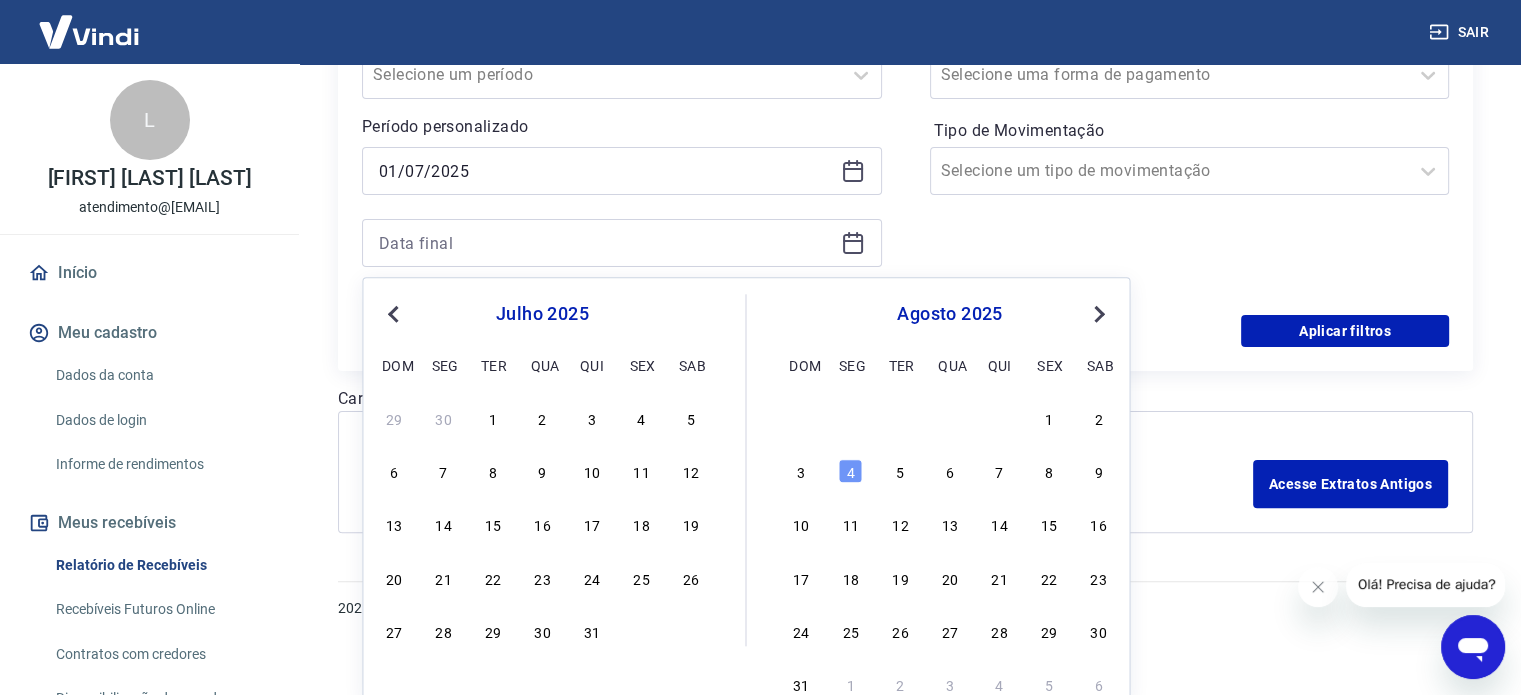 scroll, scrollTop: 489, scrollLeft: 0, axis: vertical 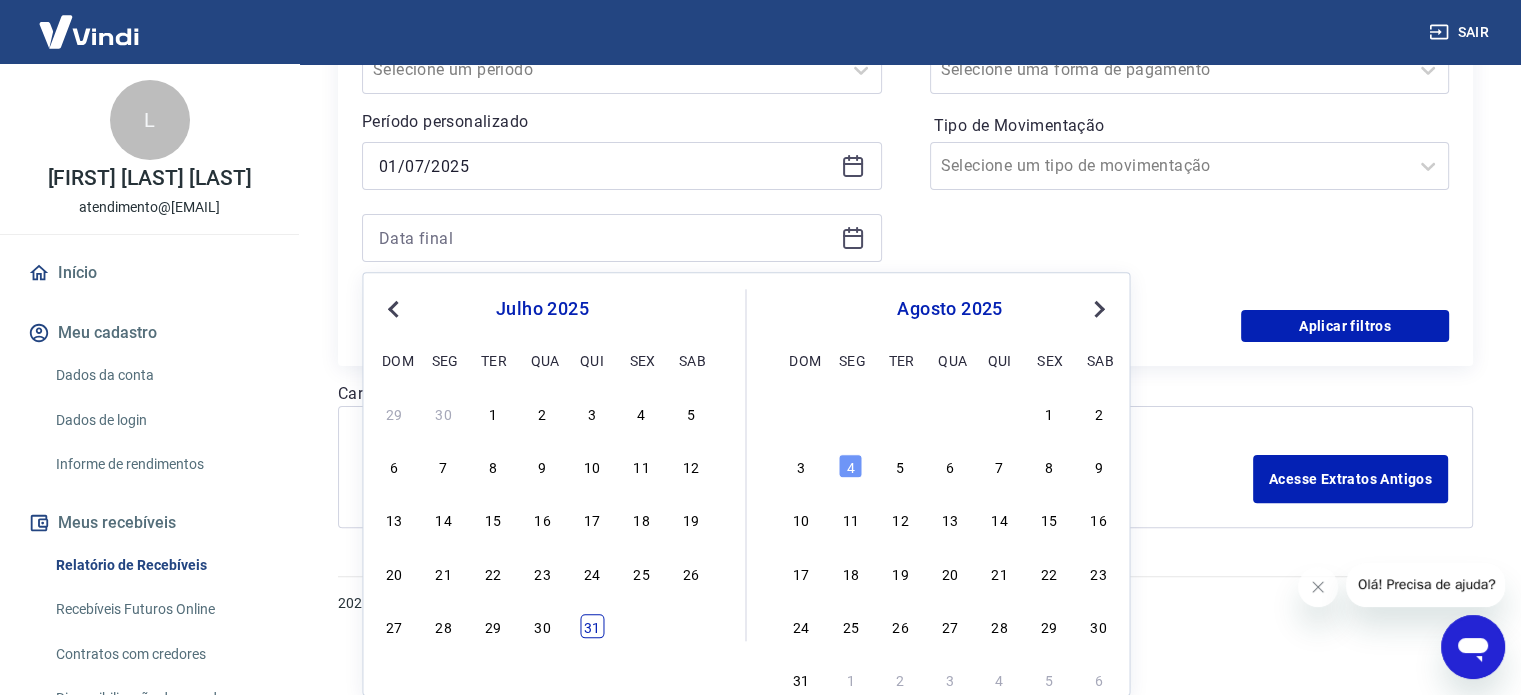 click on "31" at bounding box center (592, 626) 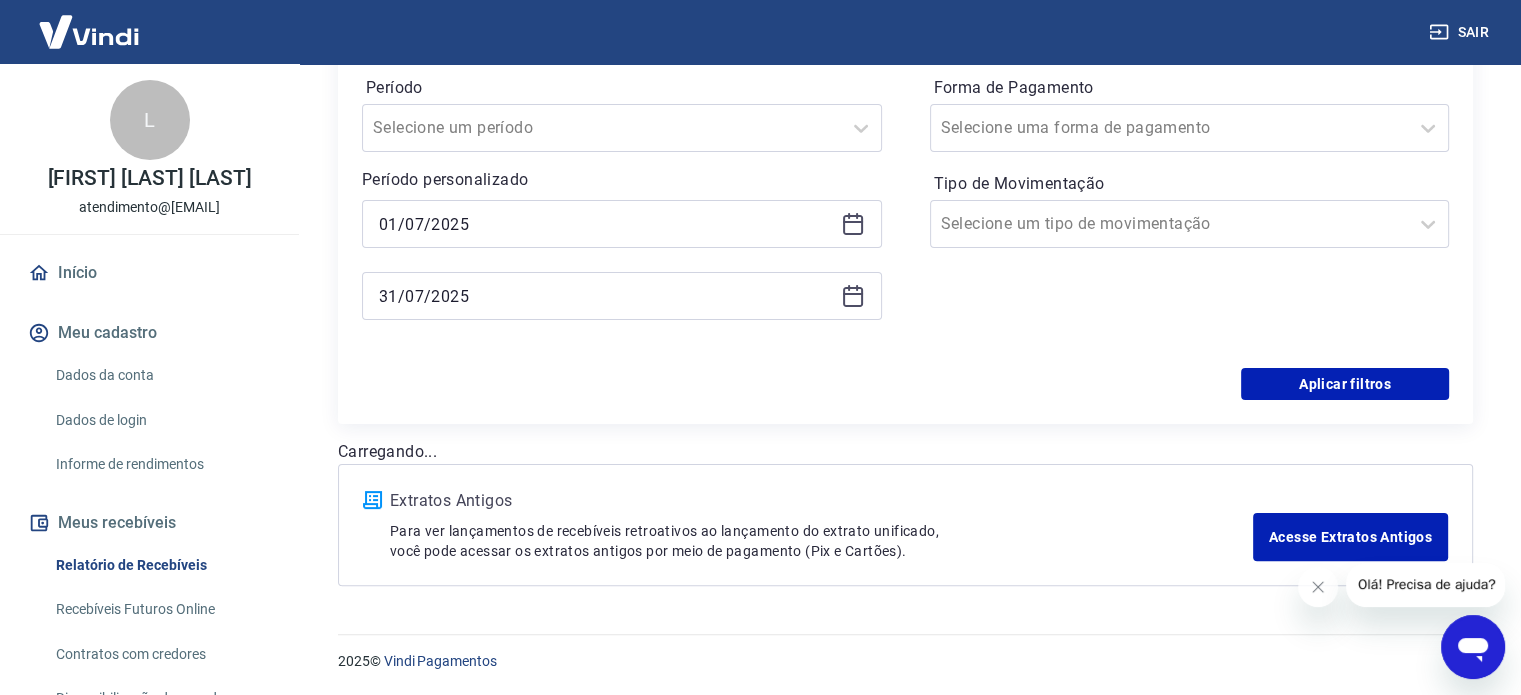 scroll, scrollTop: 489, scrollLeft: 0, axis: vertical 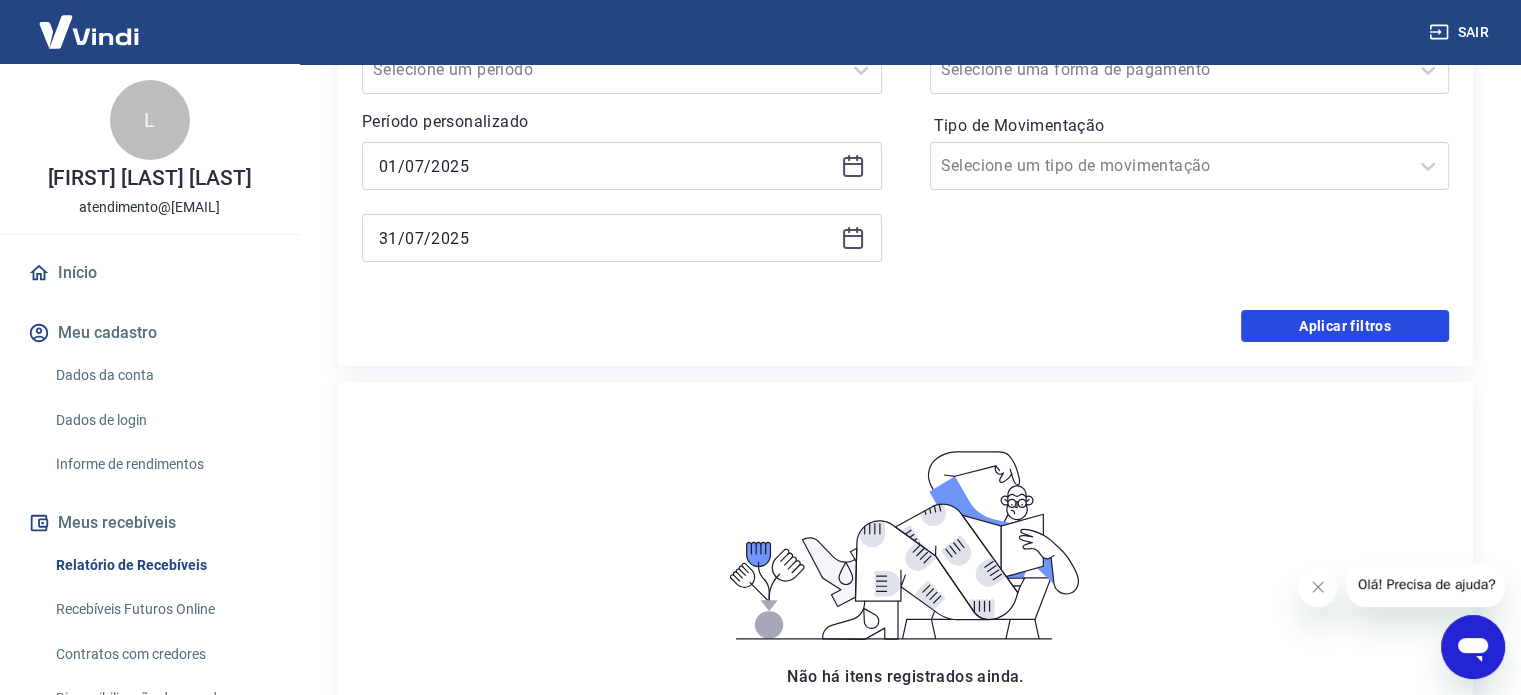 click on "Aplicar filtros" at bounding box center [1345, 326] 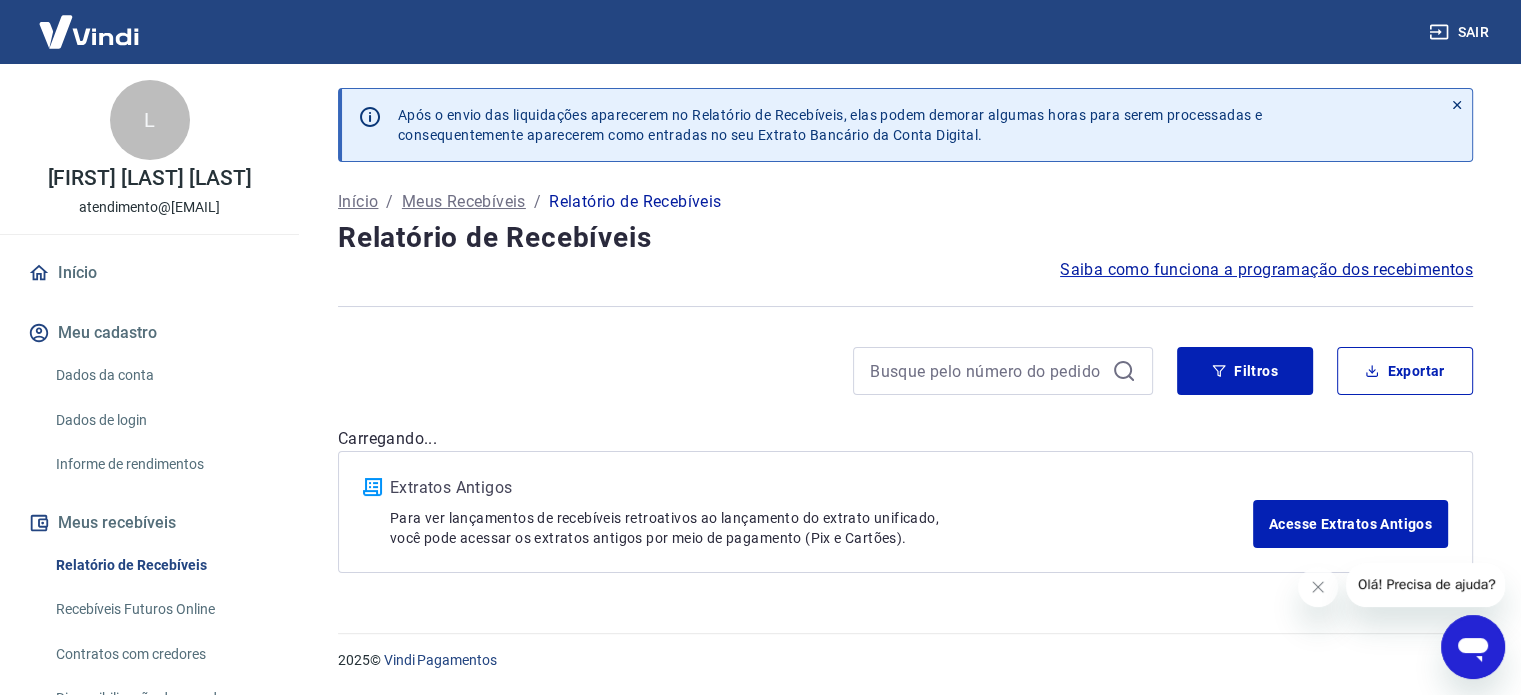 scroll, scrollTop: 0, scrollLeft: 0, axis: both 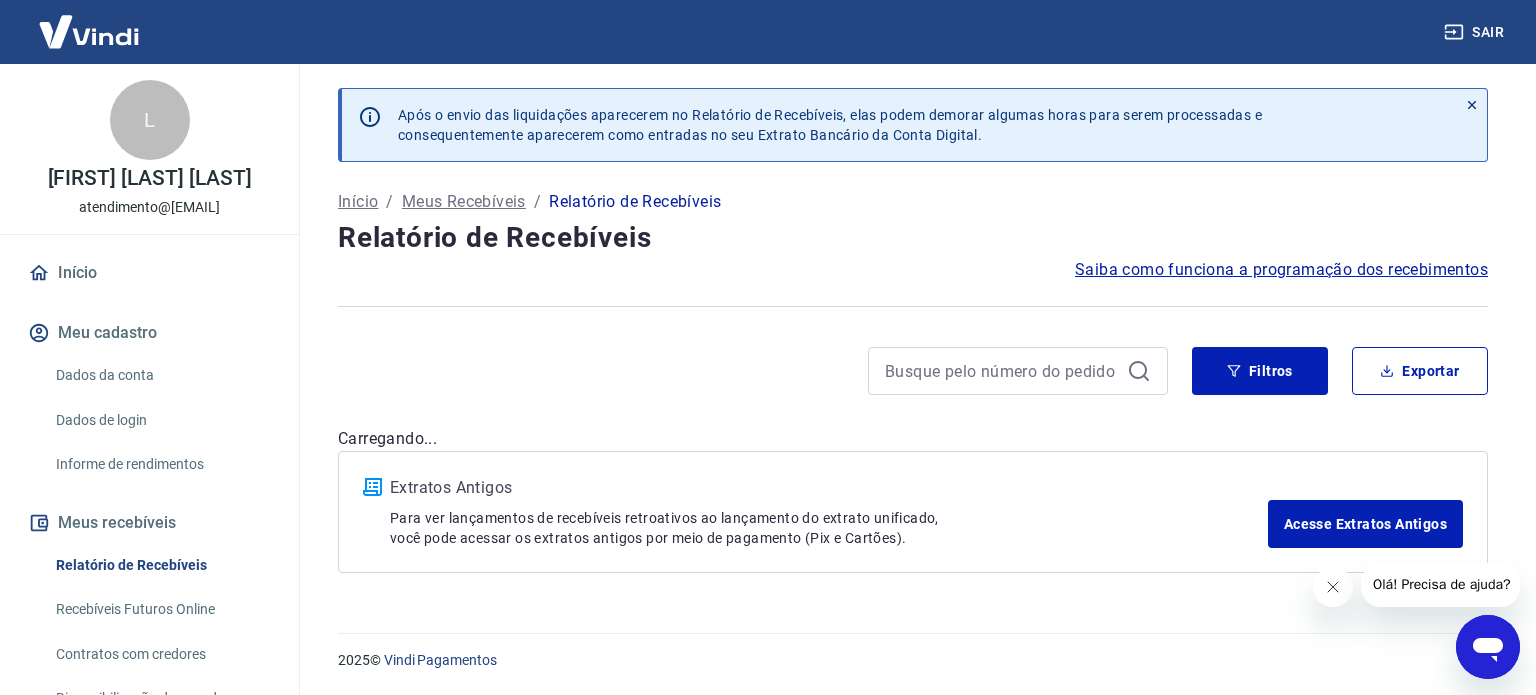 click 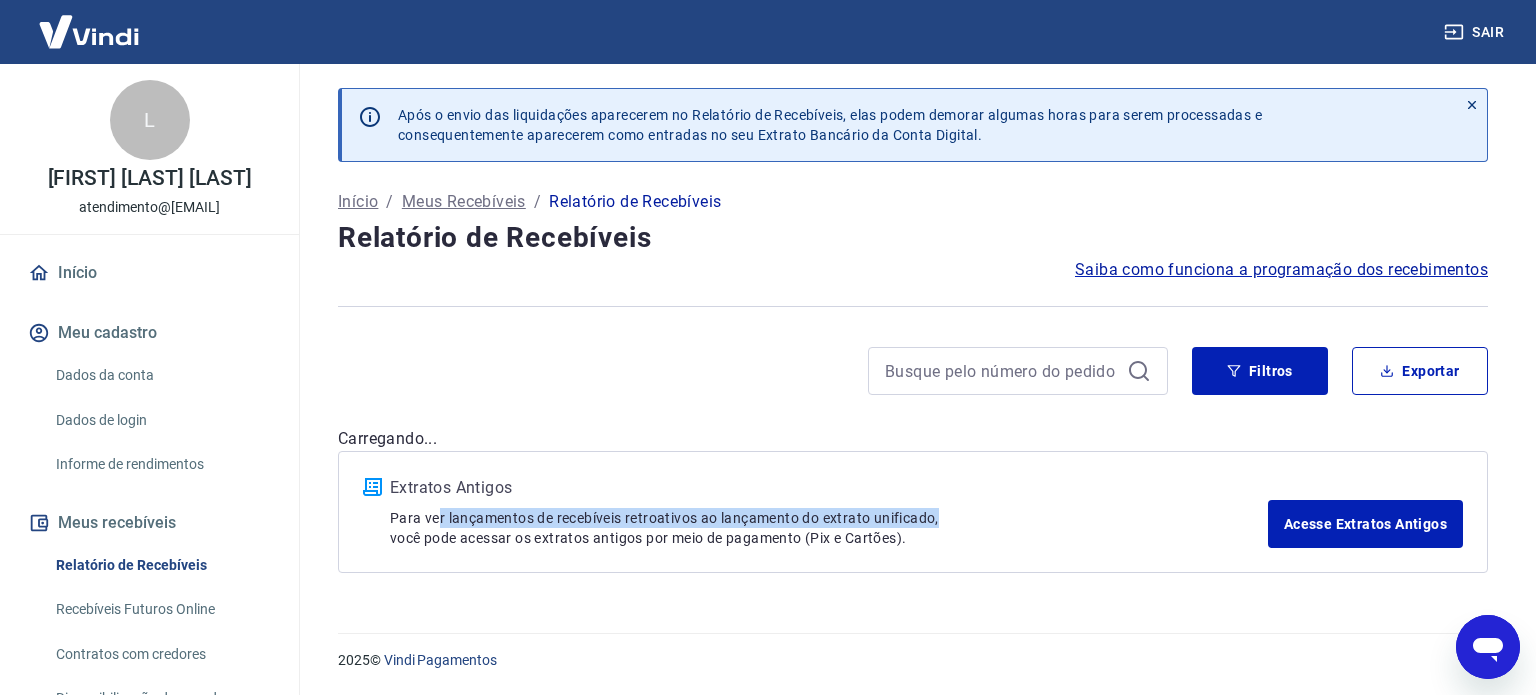 drag, startPoint x: 439, startPoint y: 519, endPoint x: 973, endPoint y: 517, distance: 534.0037 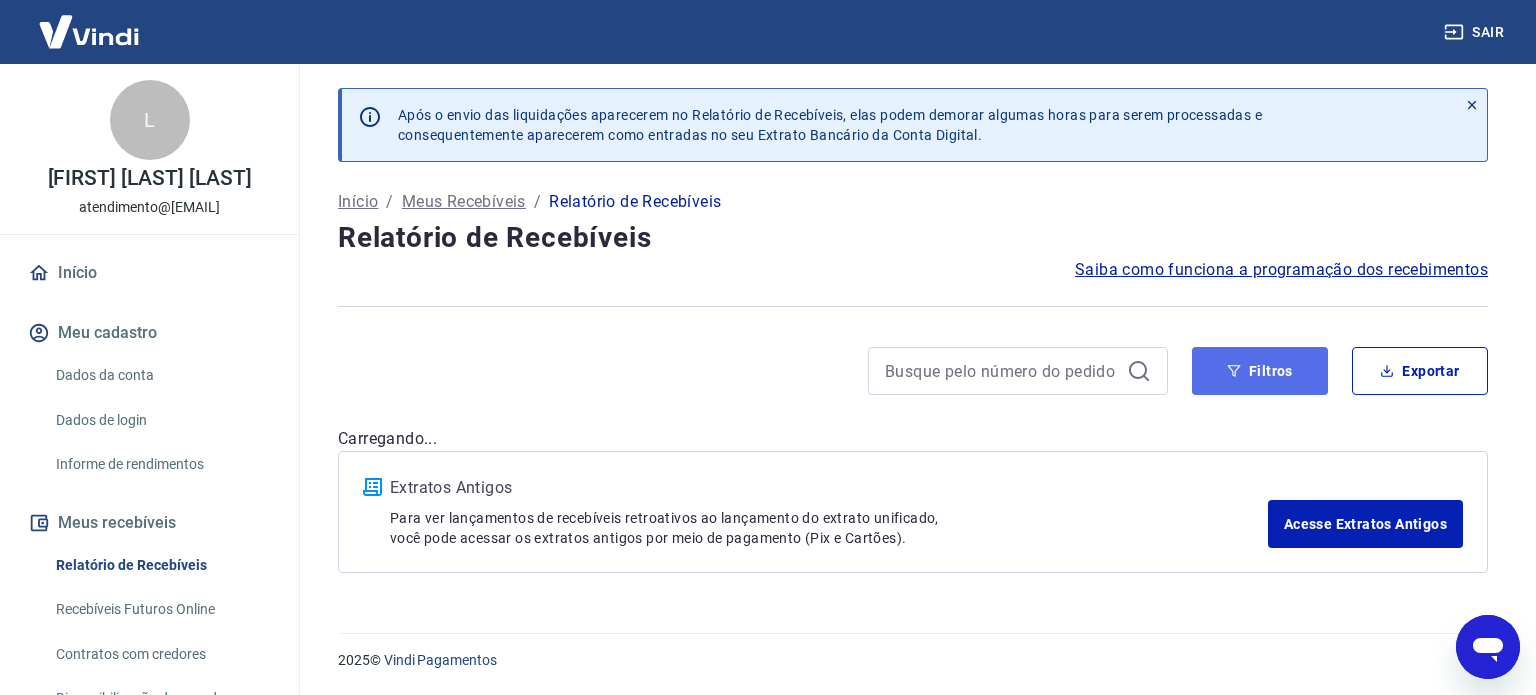 click 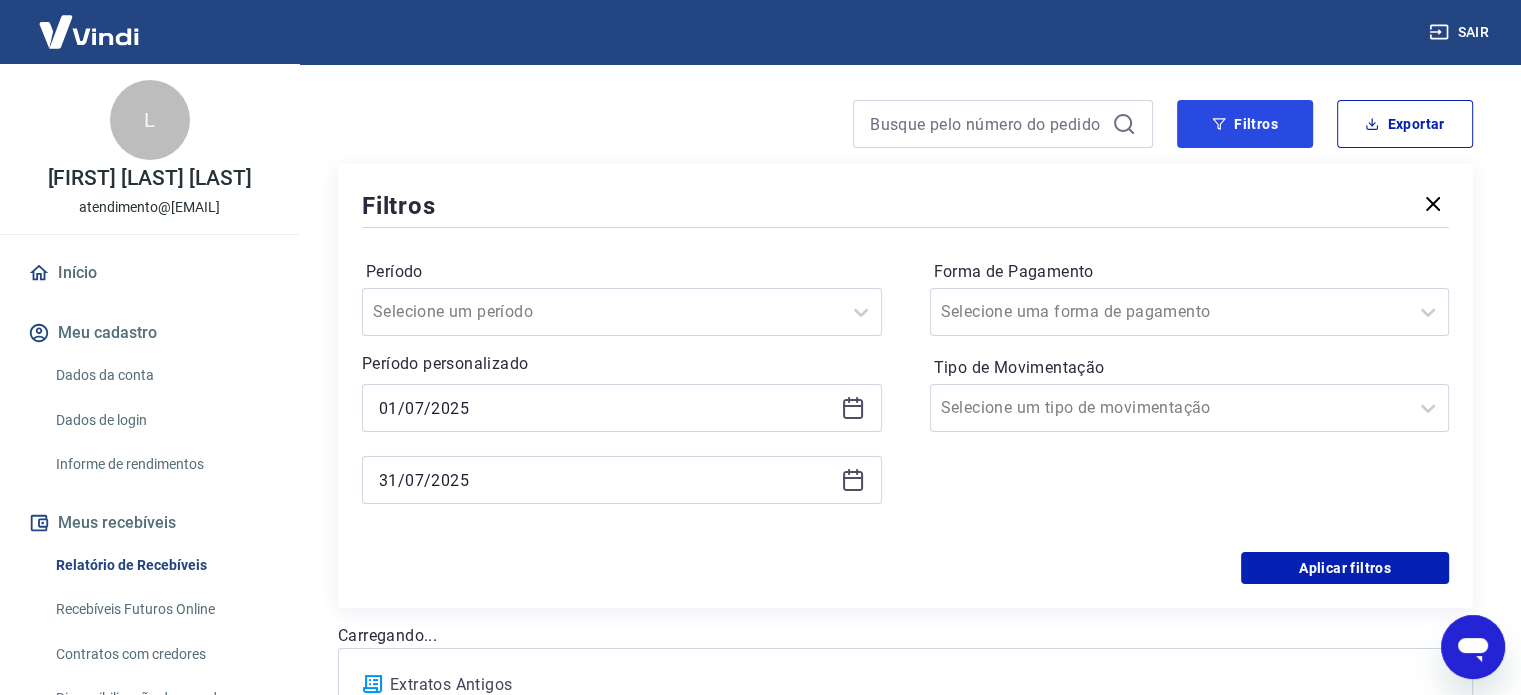 scroll, scrollTop: 300, scrollLeft: 0, axis: vertical 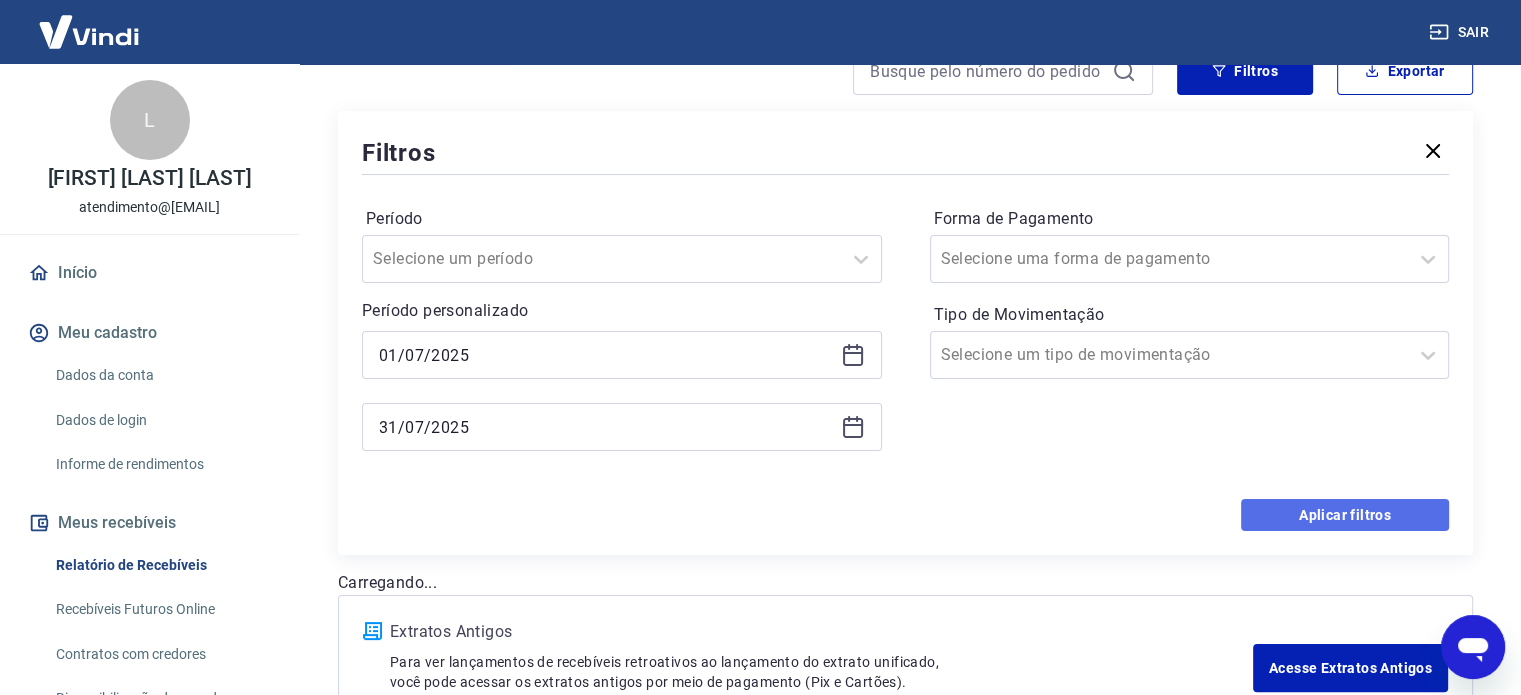 click on "Aplicar filtros" at bounding box center (1345, 515) 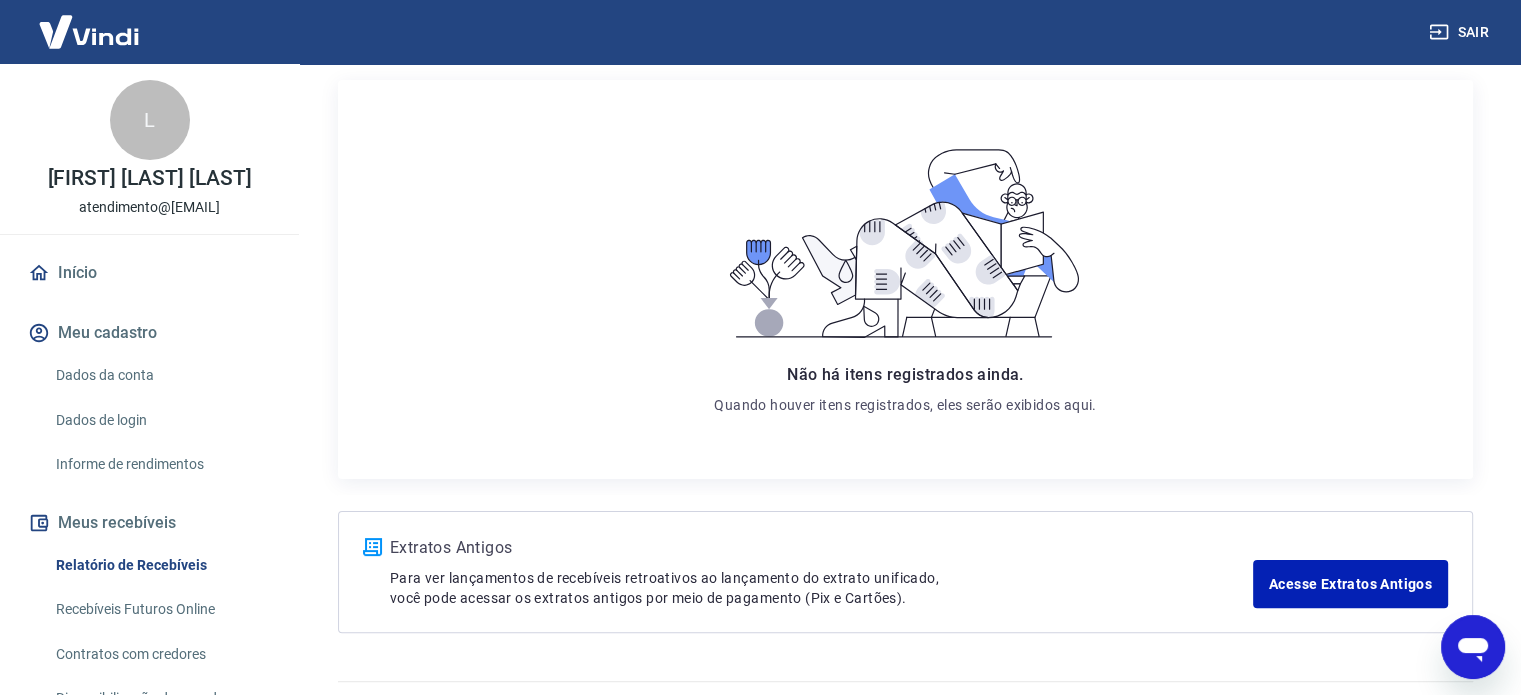 scroll, scrollTop: 395, scrollLeft: 0, axis: vertical 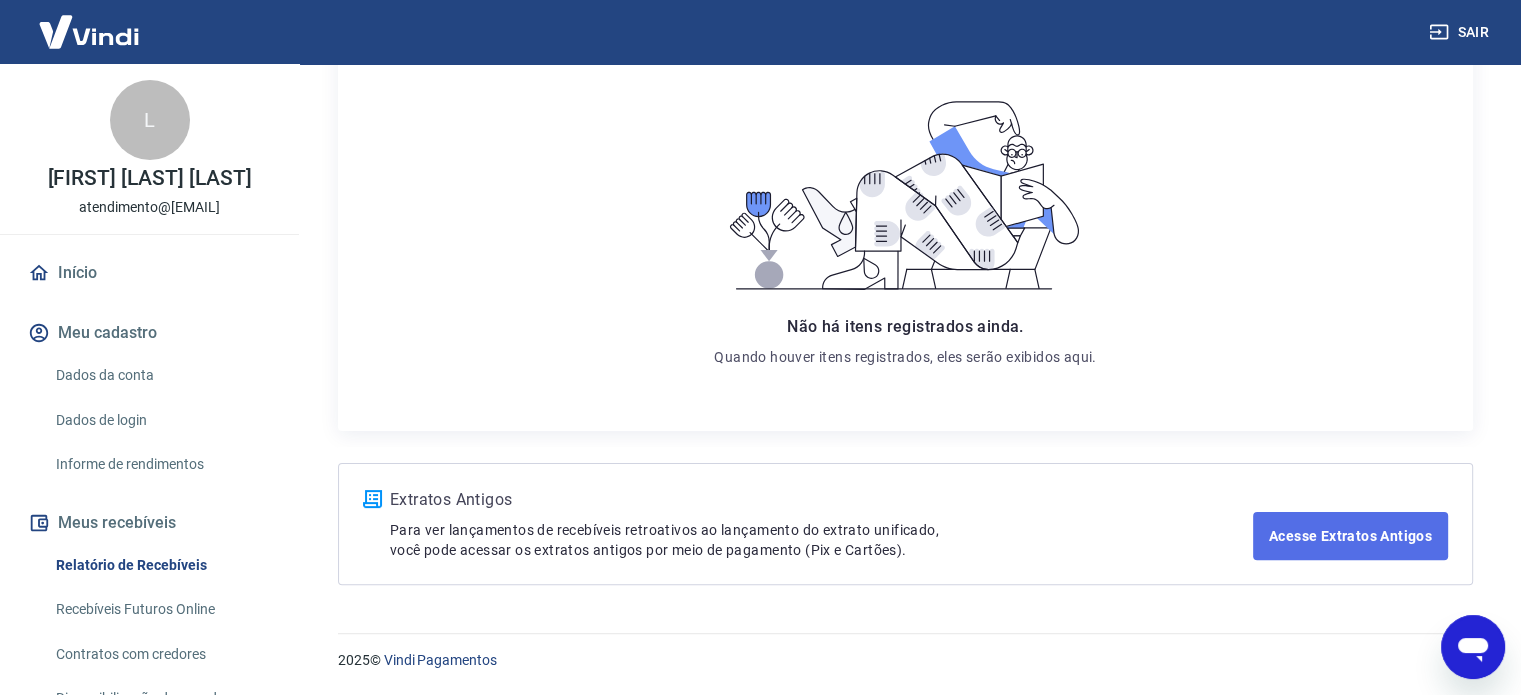 click on "Acesse Extratos Antigos" at bounding box center [1350, 536] 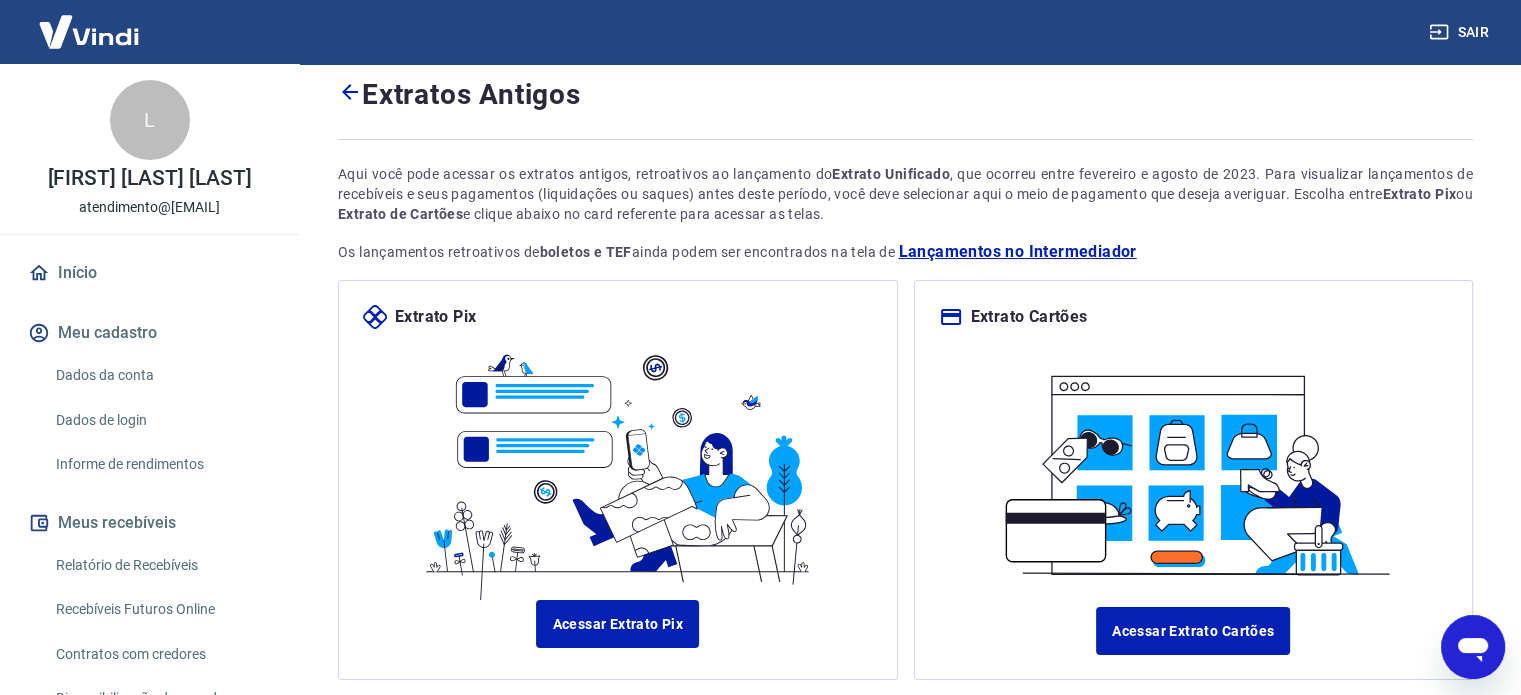 scroll, scrollTop: 172, scrollLeft: 0, axis: vertical 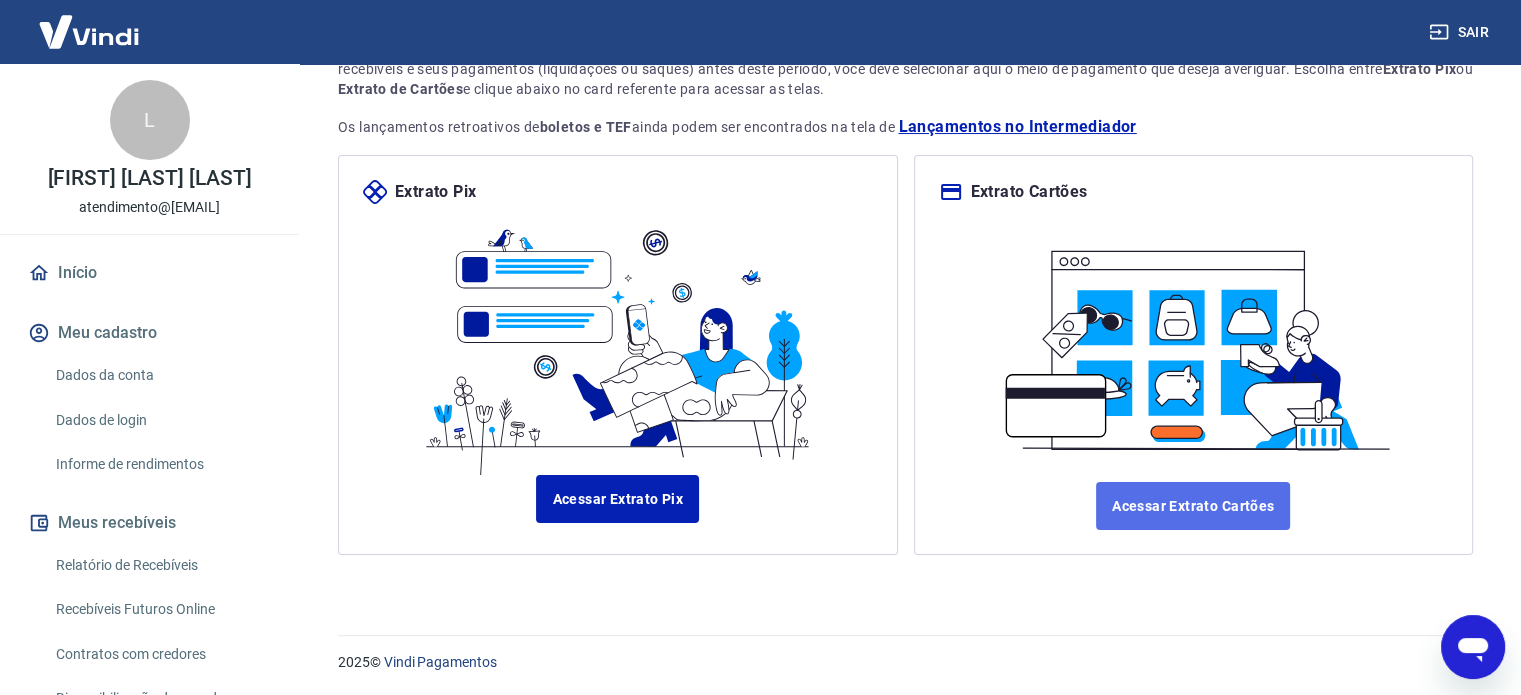 click on "Acessar Extrato Cartões" at bounding box center (1193, 506) 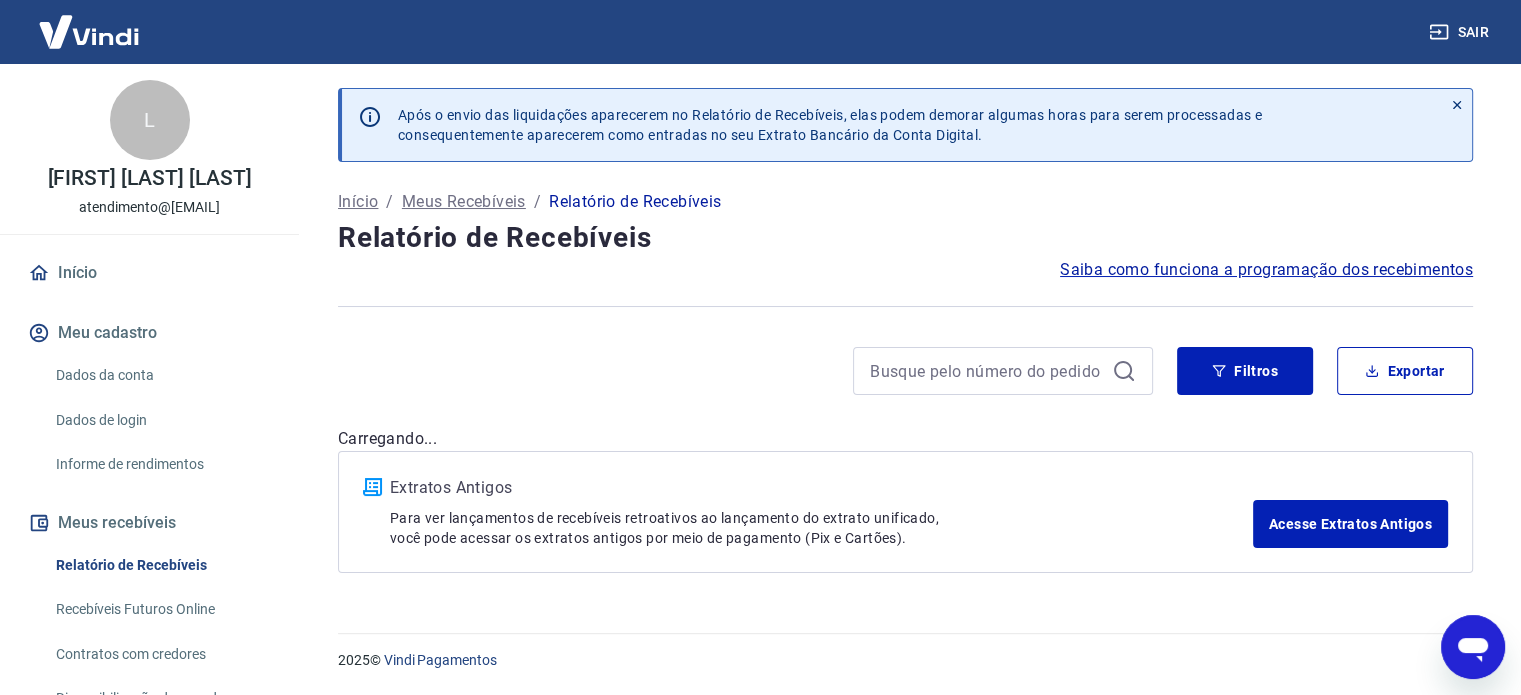 scroll, scrollTop: 0, scrollLeft: 0, axis: both 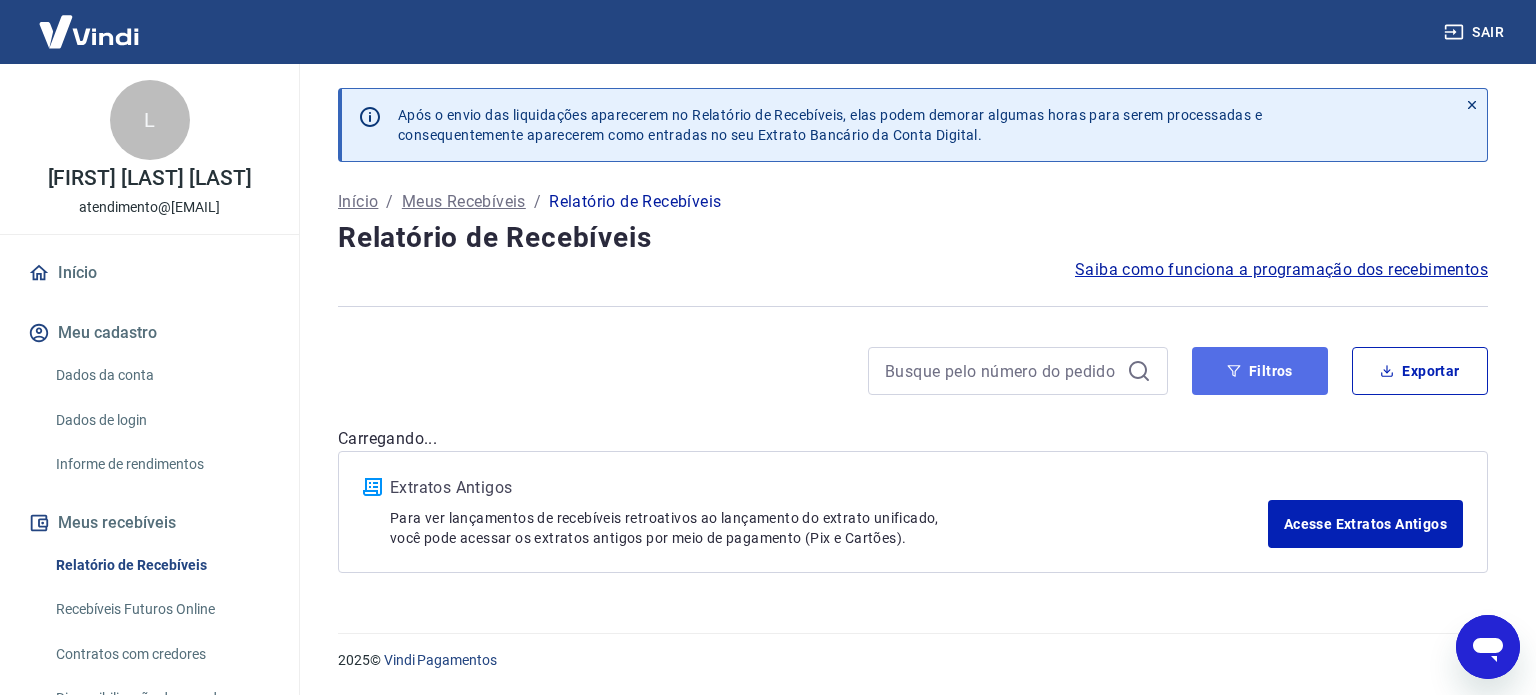 click on "Filtros" at bounding box center [1260, 371] 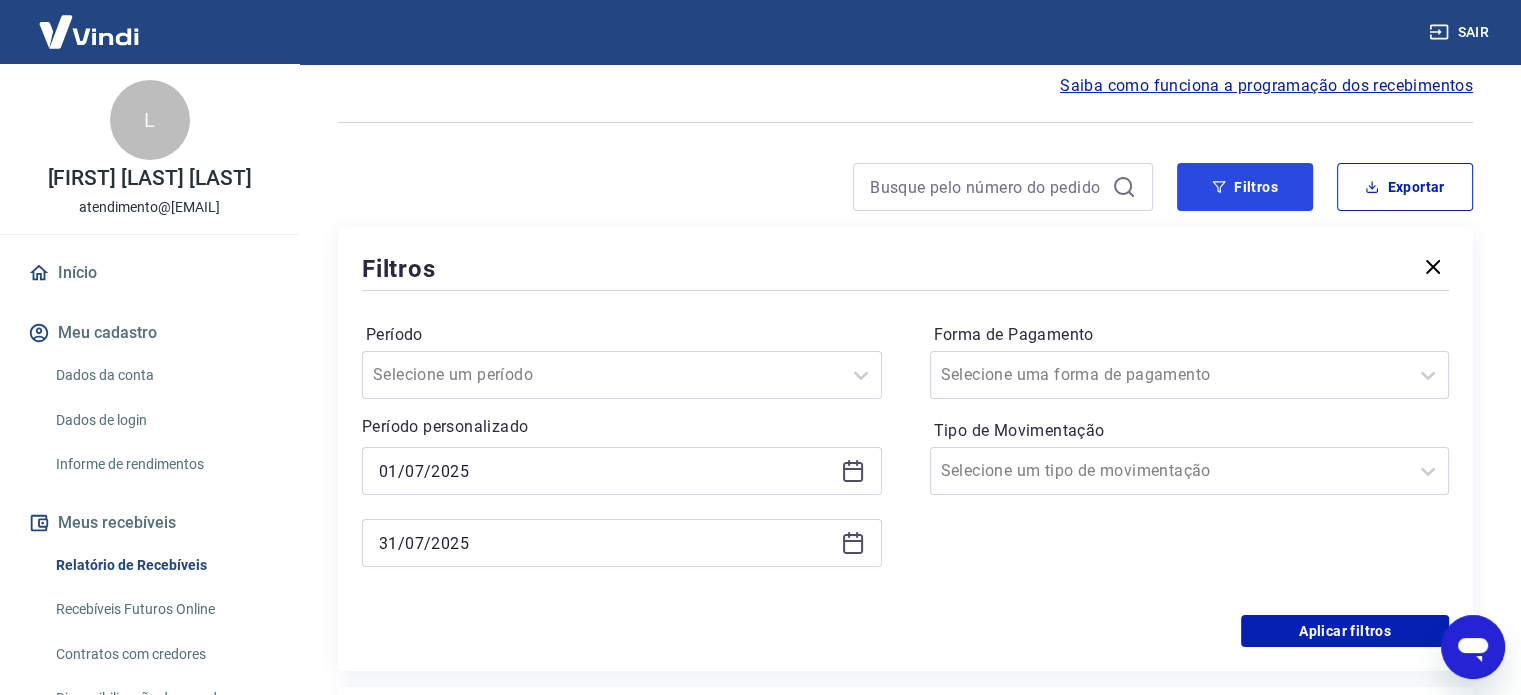 scroll, scrollTop: 400, scrollLeft: 0, axis: vertical 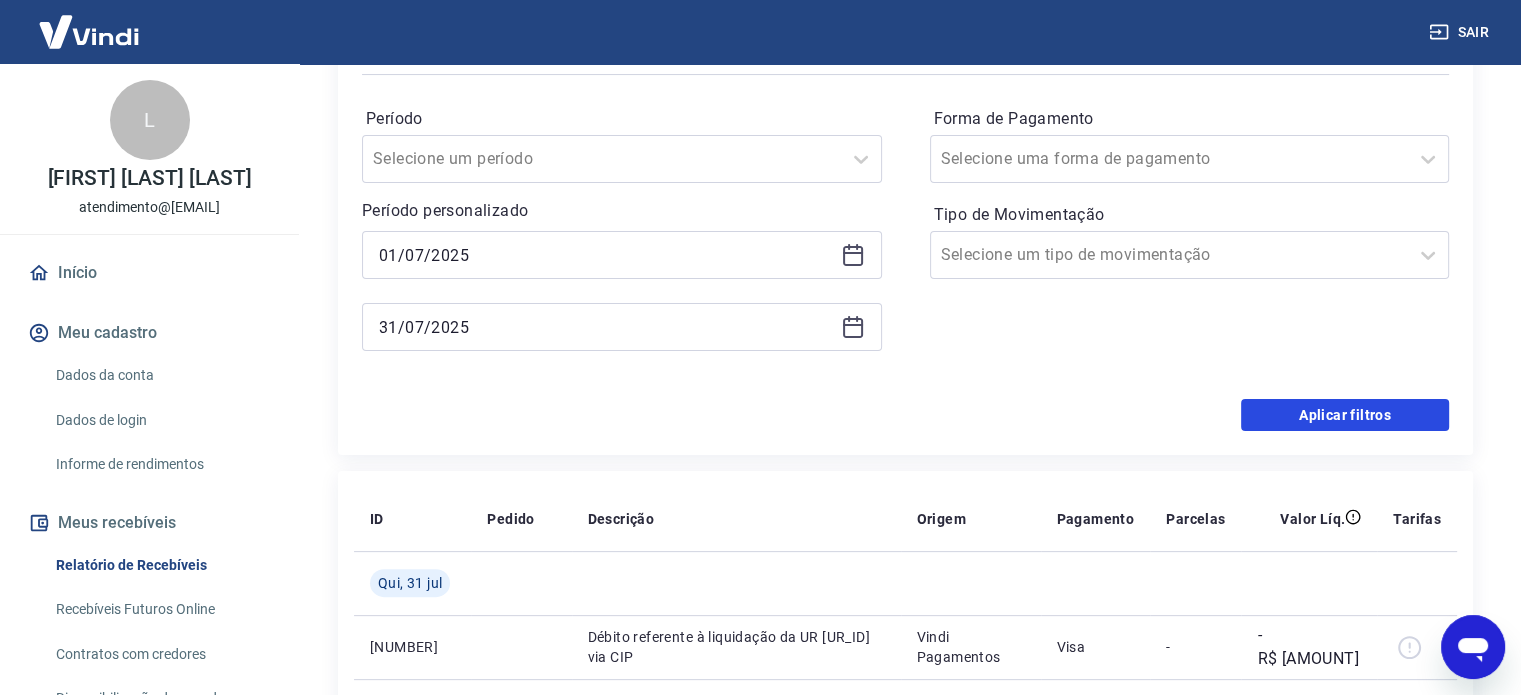 drag, startPoint x: 1337, startPoint y: 419, endPoint x: 1096, endPoint y: 373, distance: 245.35077 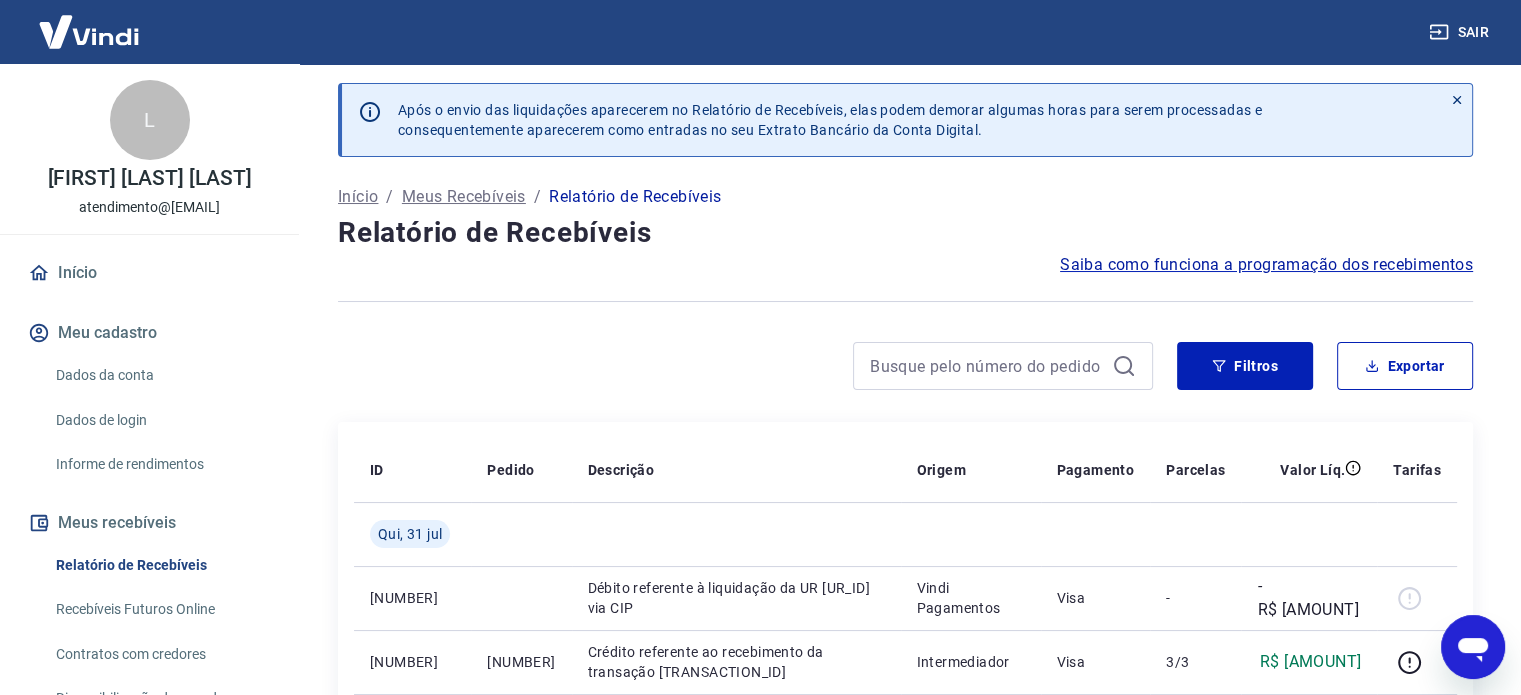 scroll, scrollTop: 0, scrollLeft: 0, axis: both 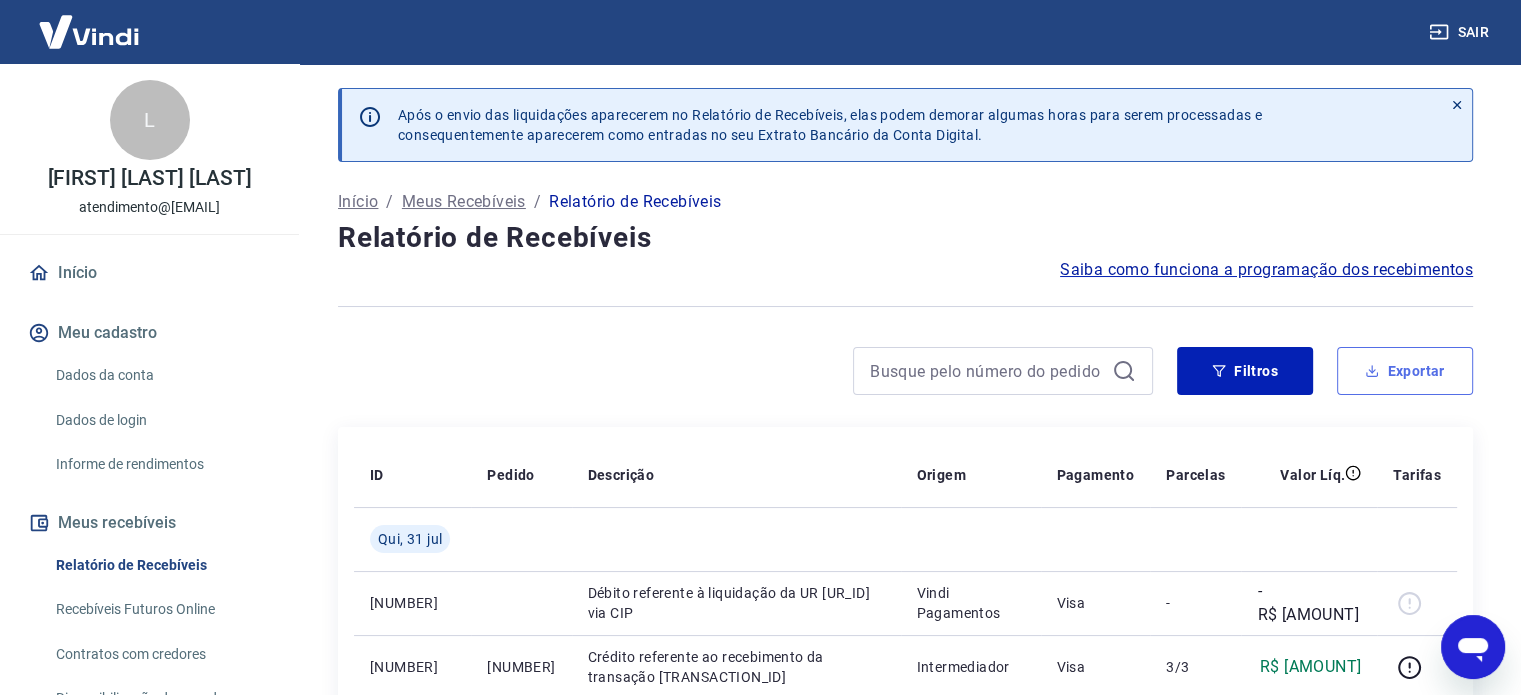 click on "Exportar" at bounding box center [1405, 371] 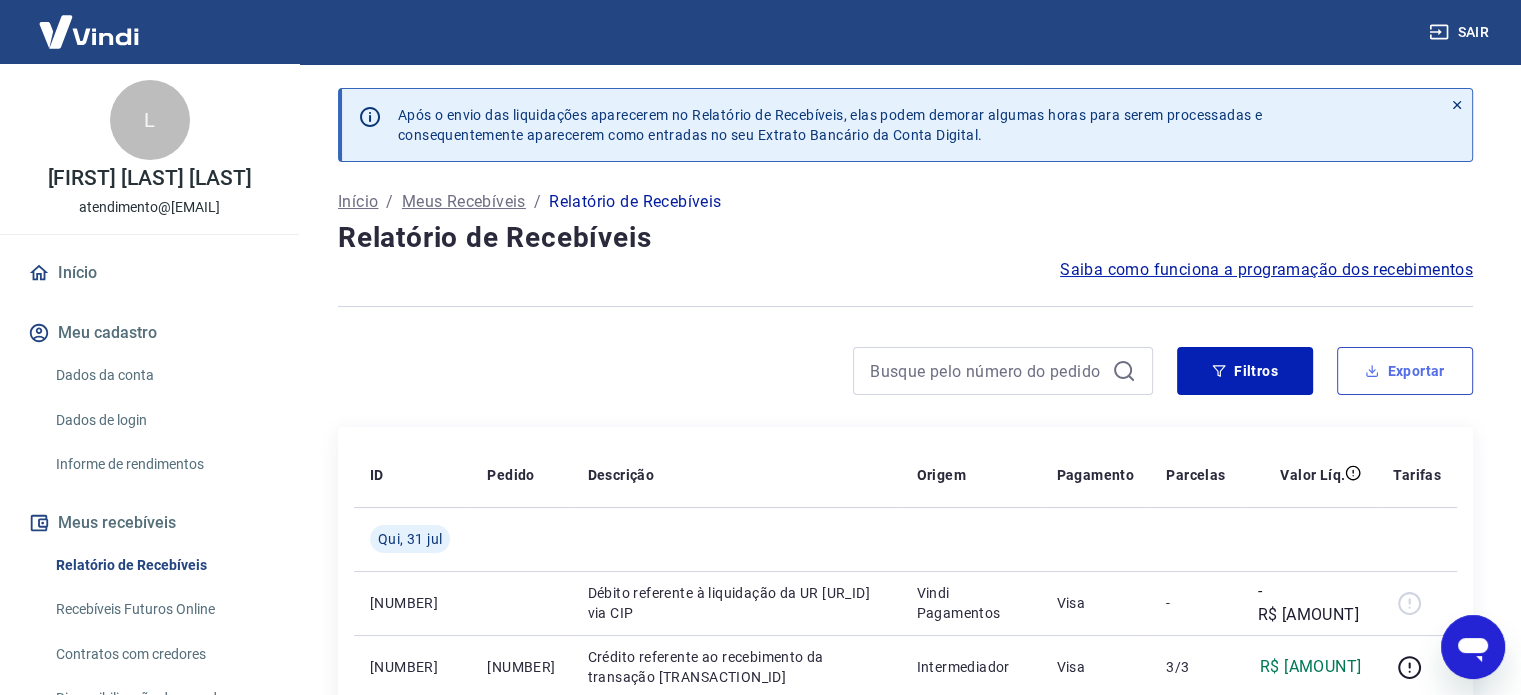 type on "01/07/2025" 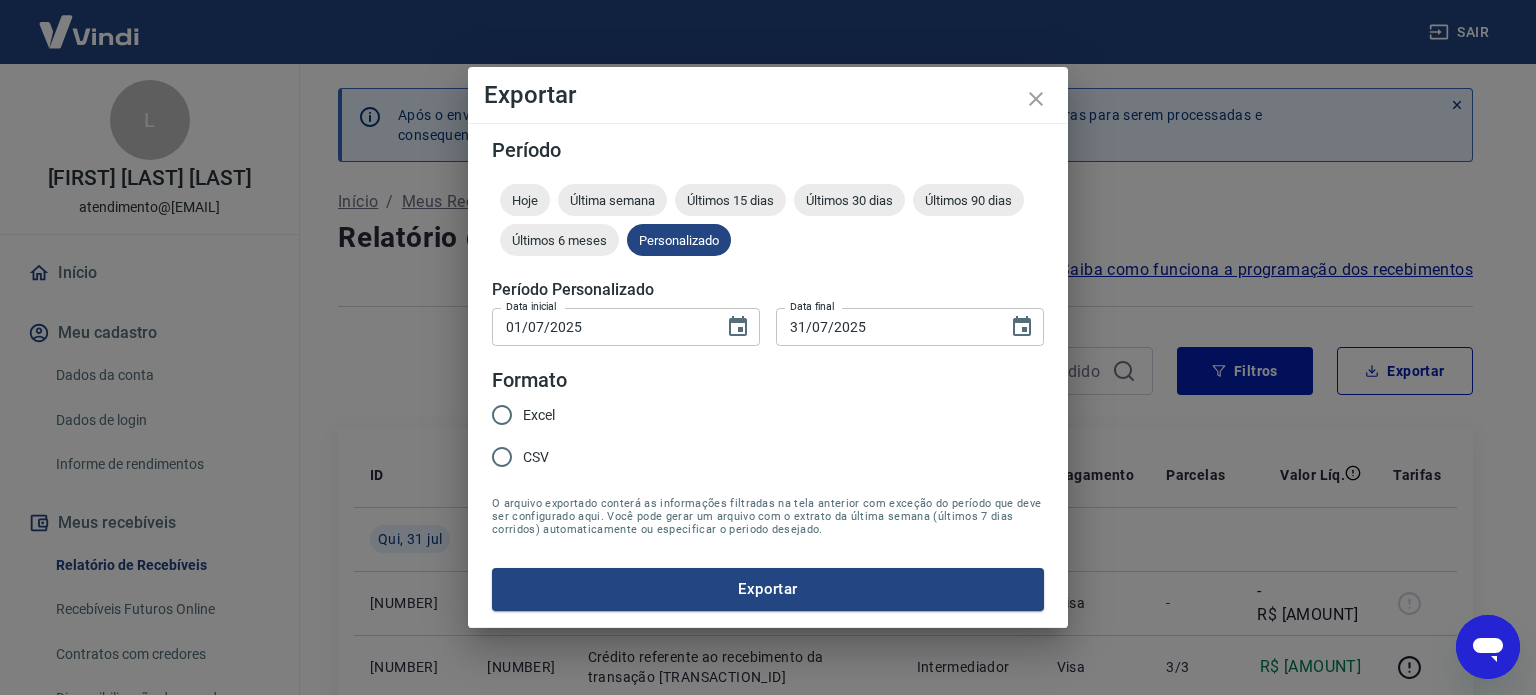 click on "Excel" at bounding box center [518, 415] 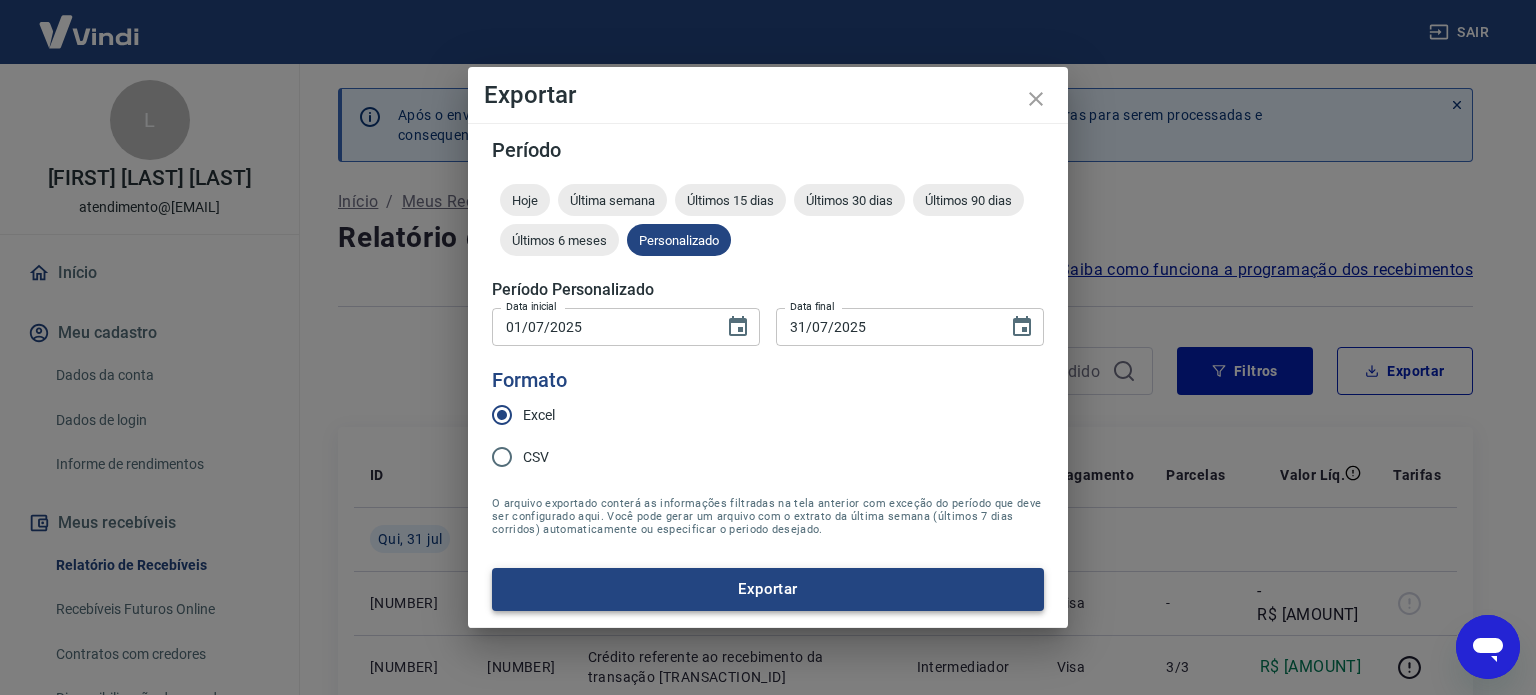 click on "Exportar" at bounding box center (768, 589) 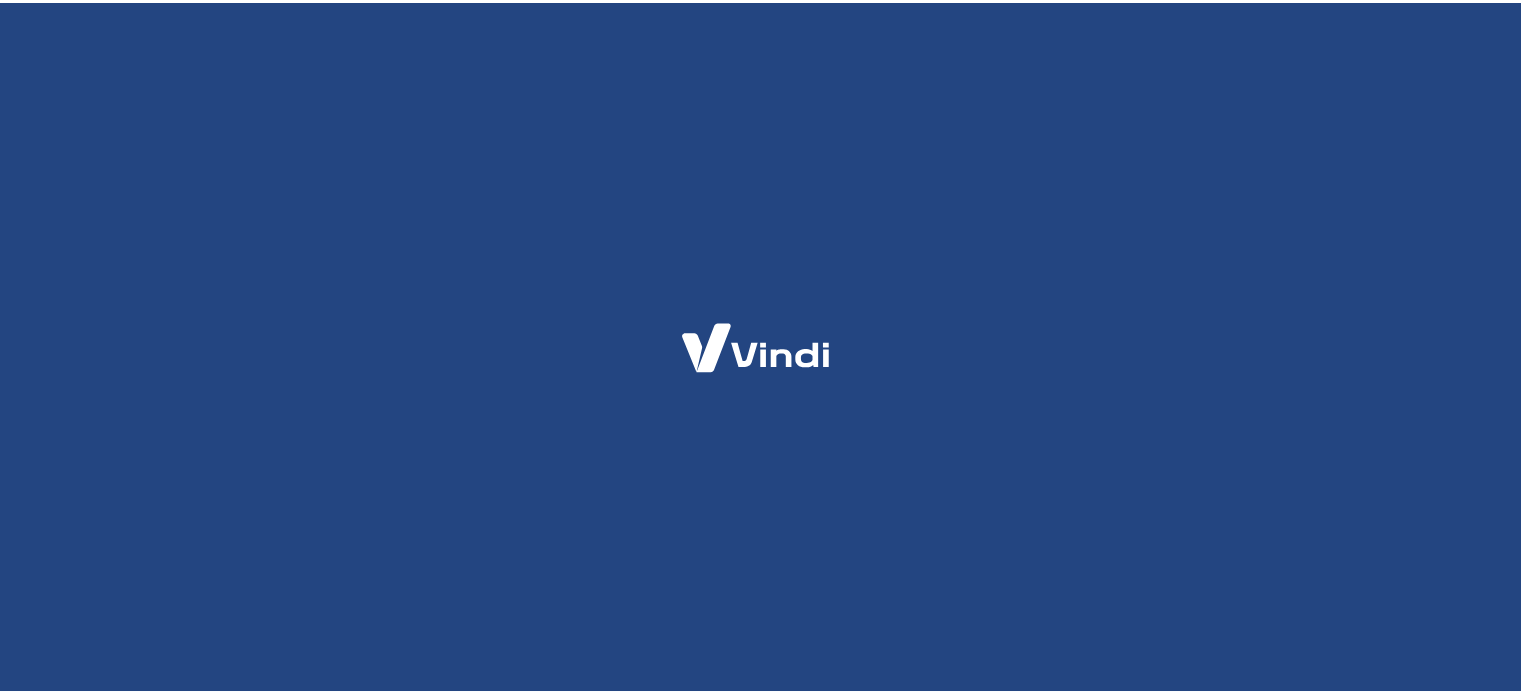 scroll, scrollTop: 0, scrollLeft: 0, axis: both 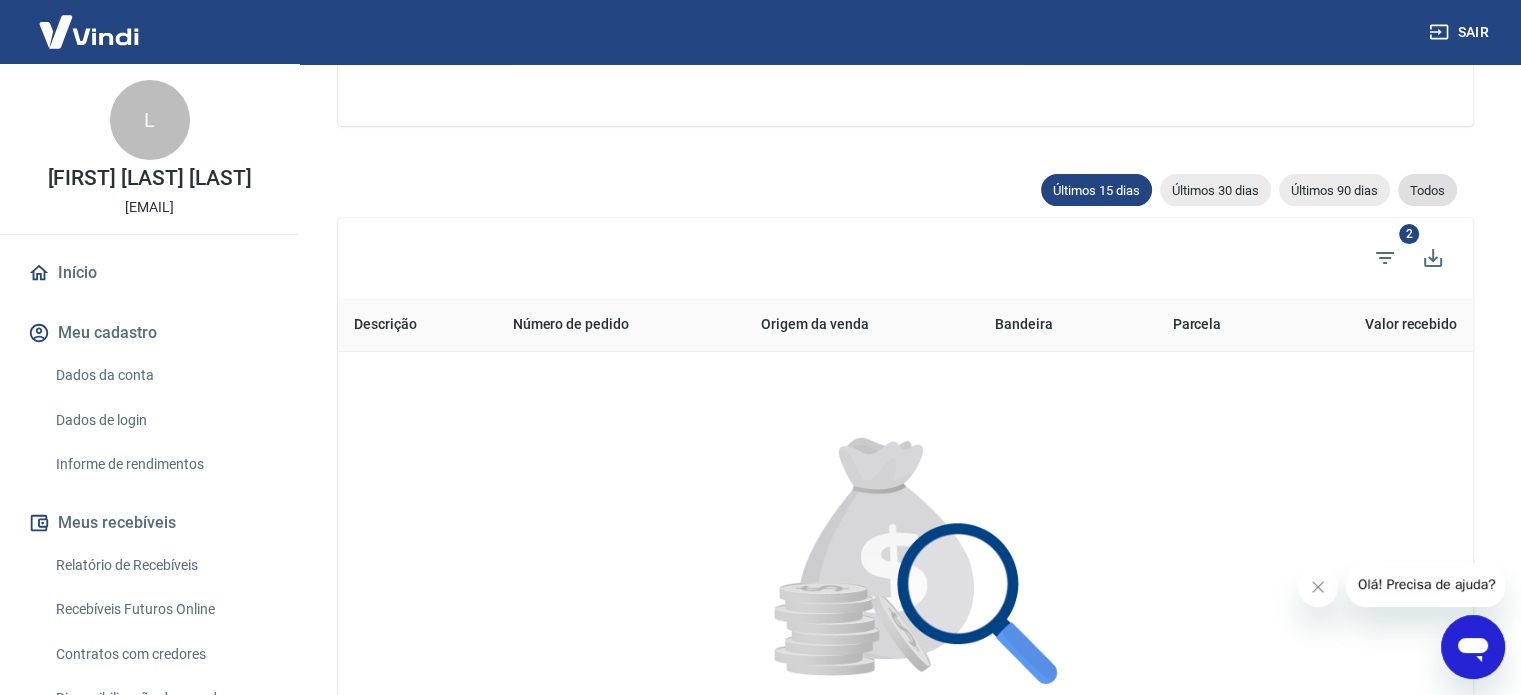 click on "Todos" at bounding box center [1427, 190] 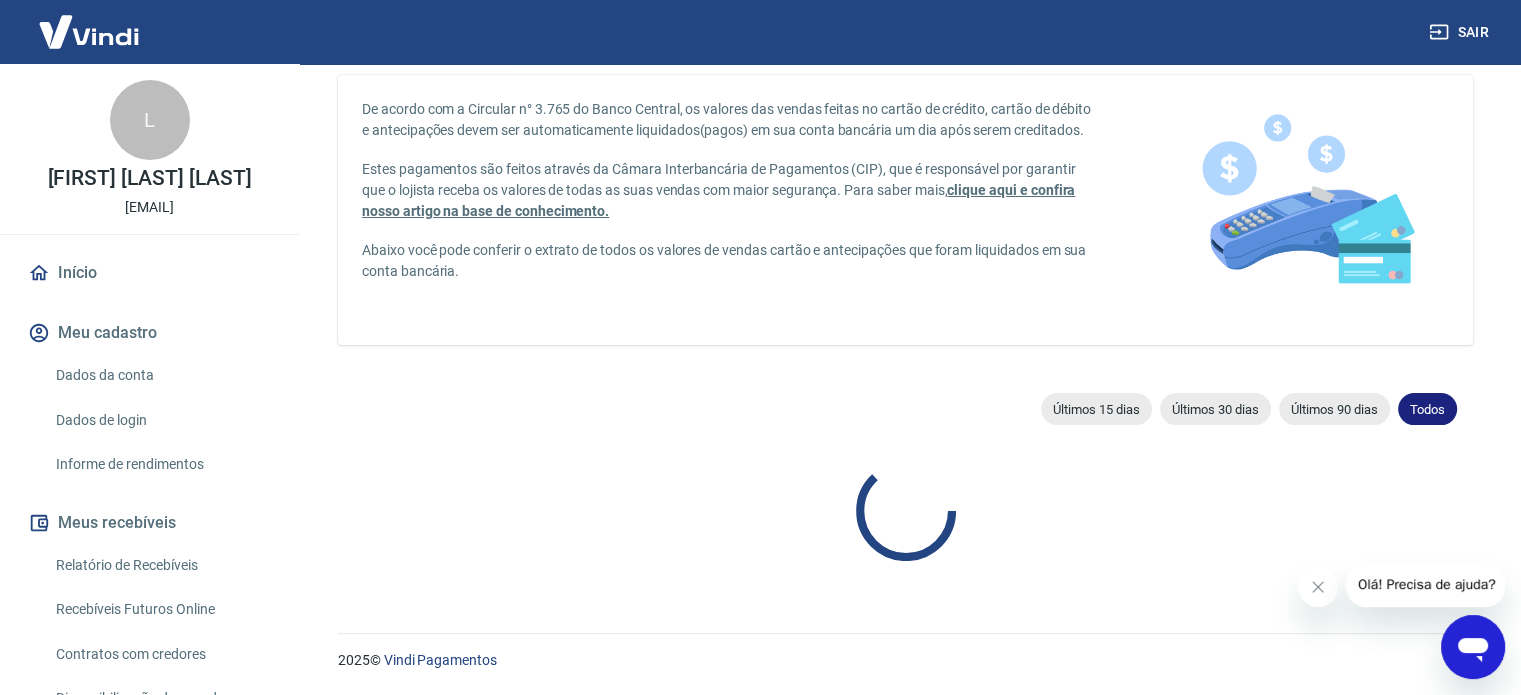 scroll, scrollTop: 300, scrollLeft: 0, axis: vertical 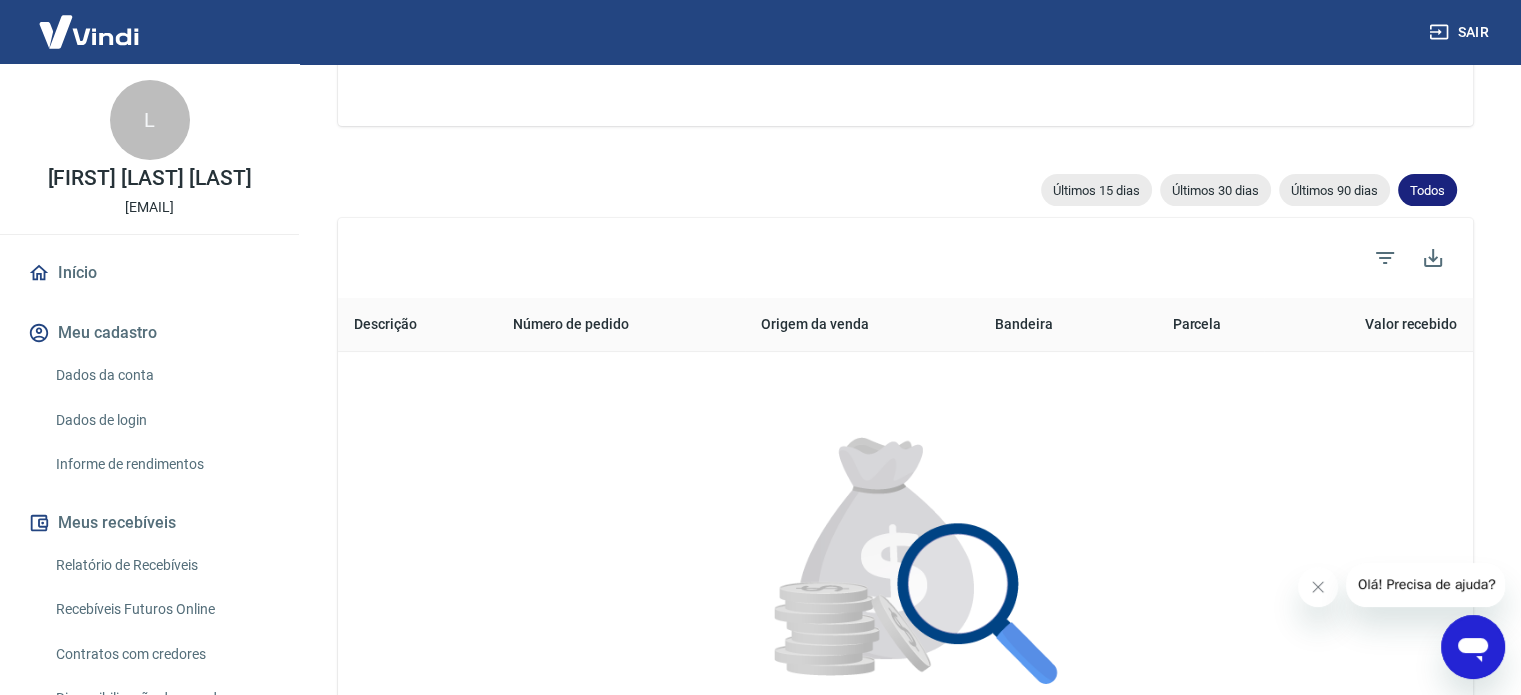 click on "Todos" at bounding box center [1427, 190] 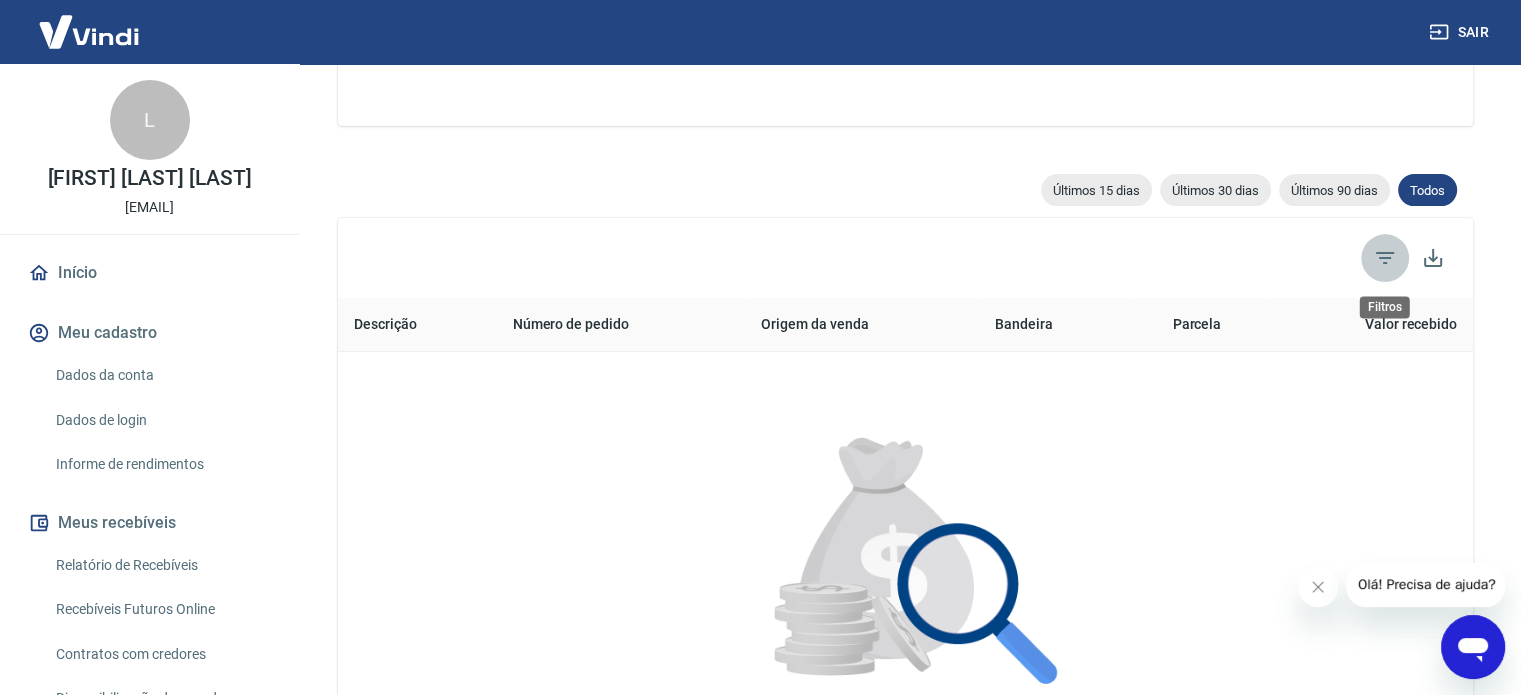 click 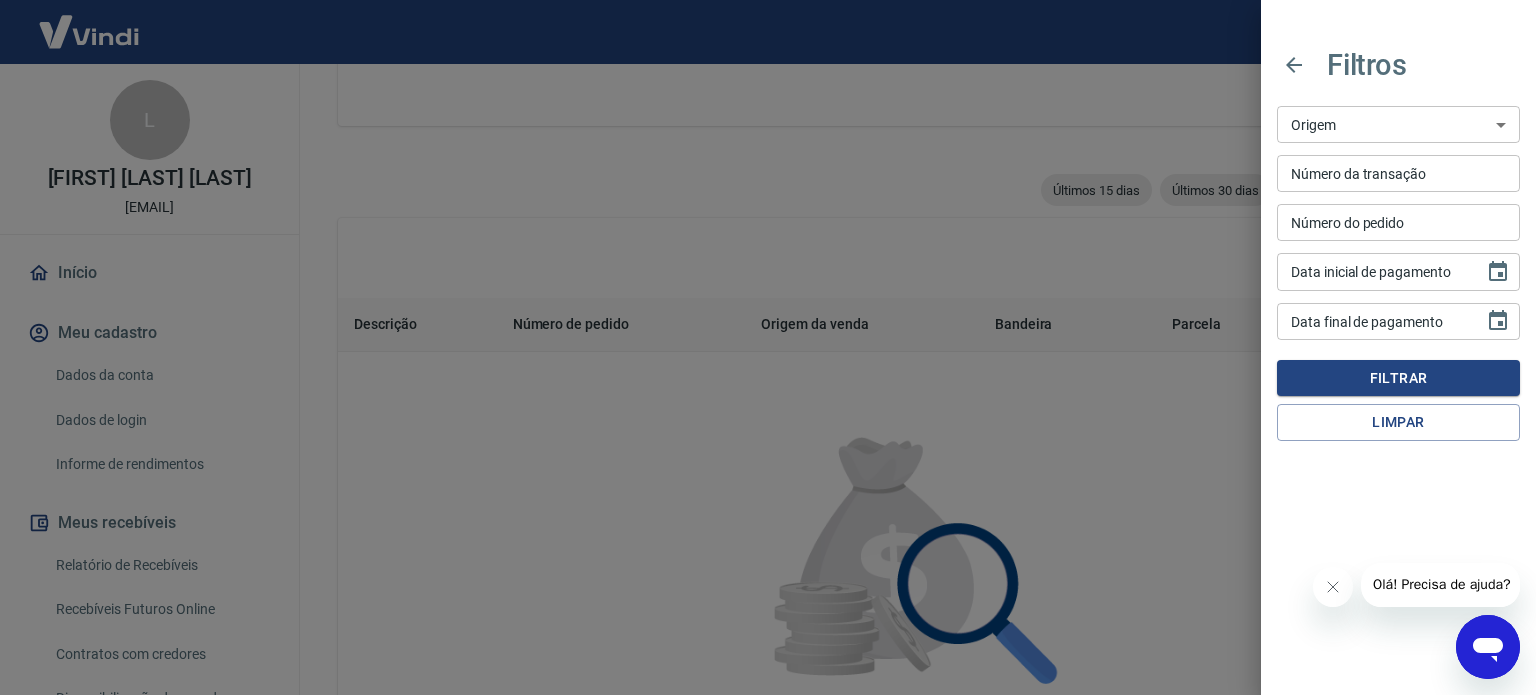 click on "Data inicial de pagamento" at bounding box center (1398, 271) 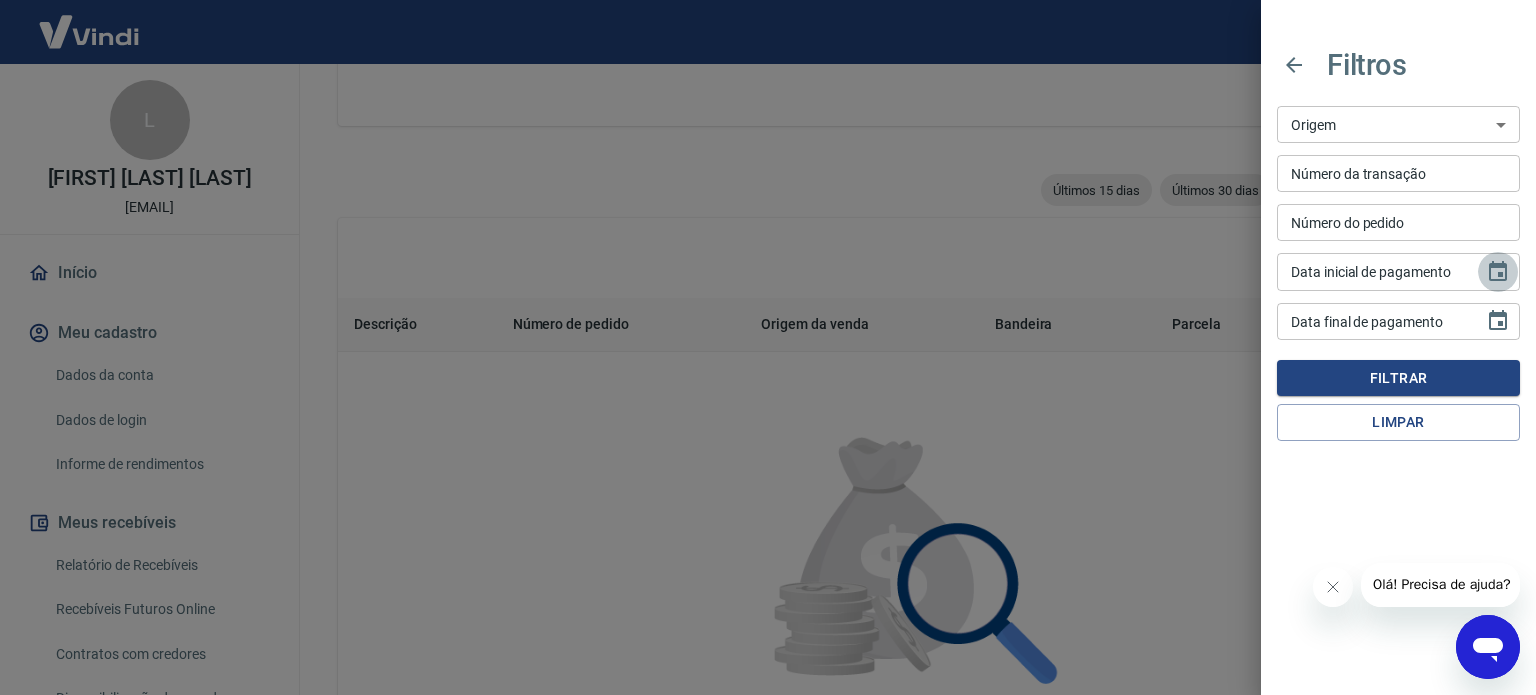 click 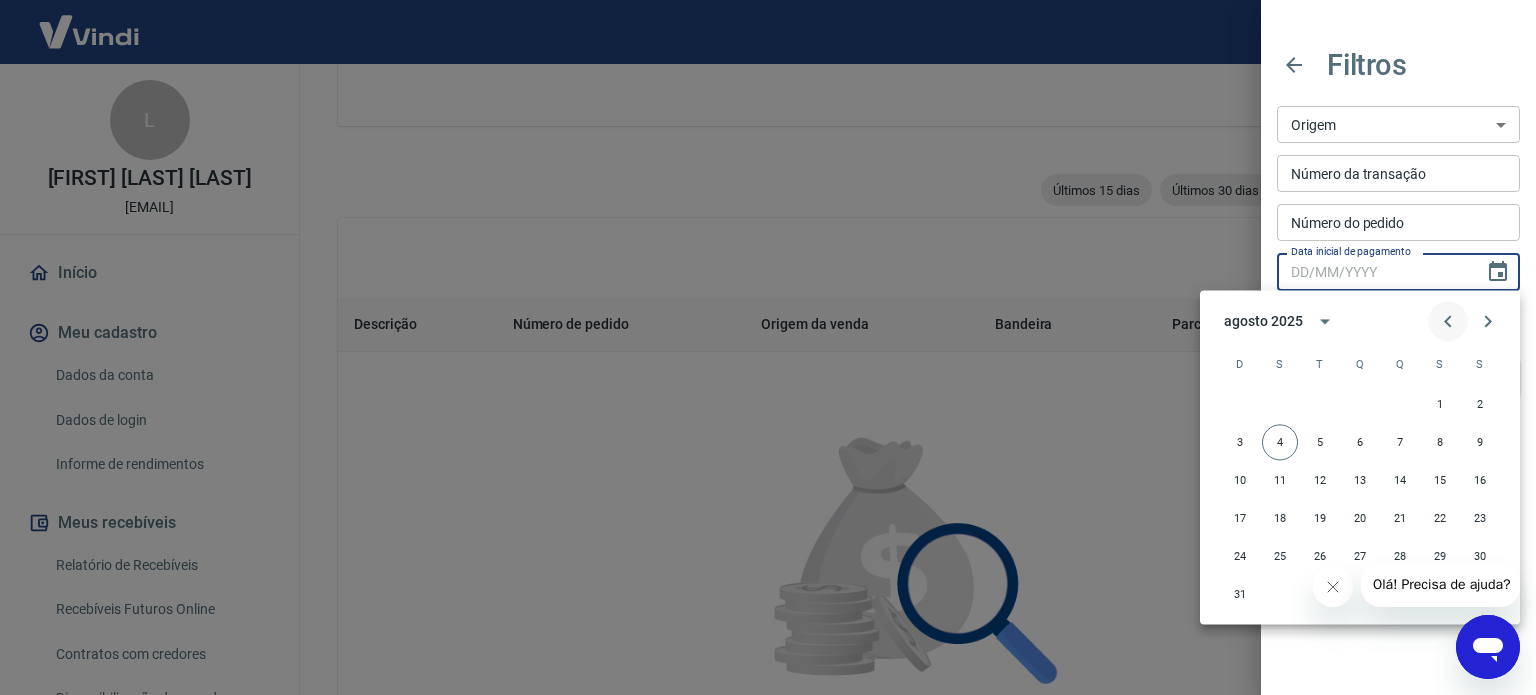 click 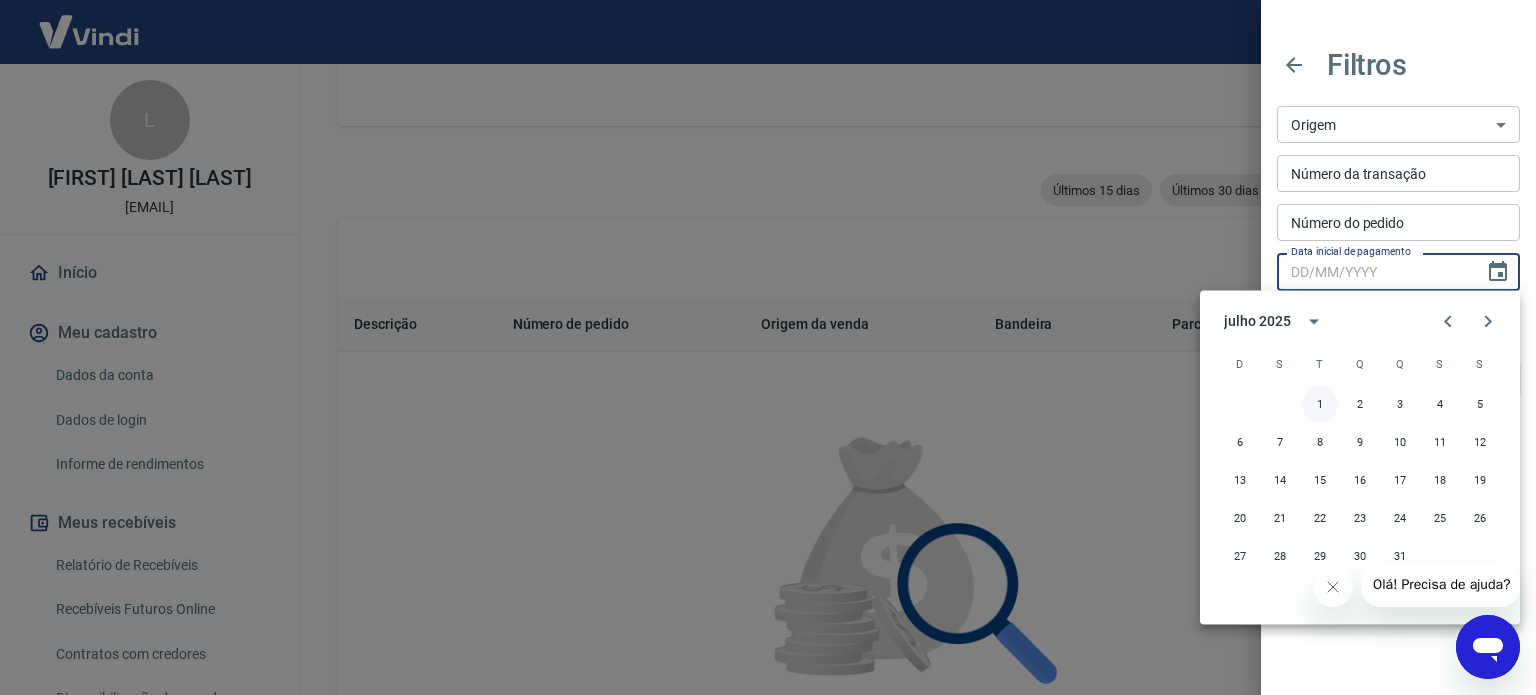 click on "1" at bounding box center (1320, 404) 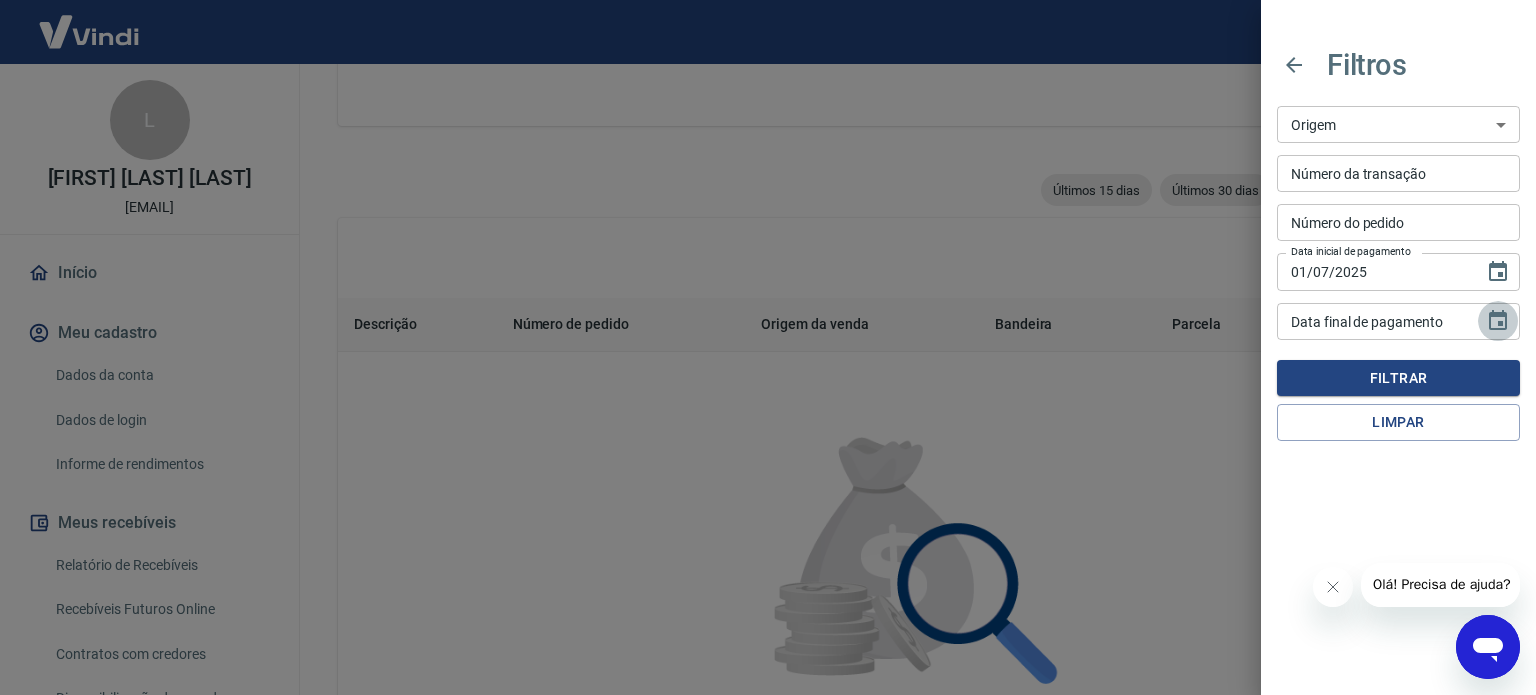 click 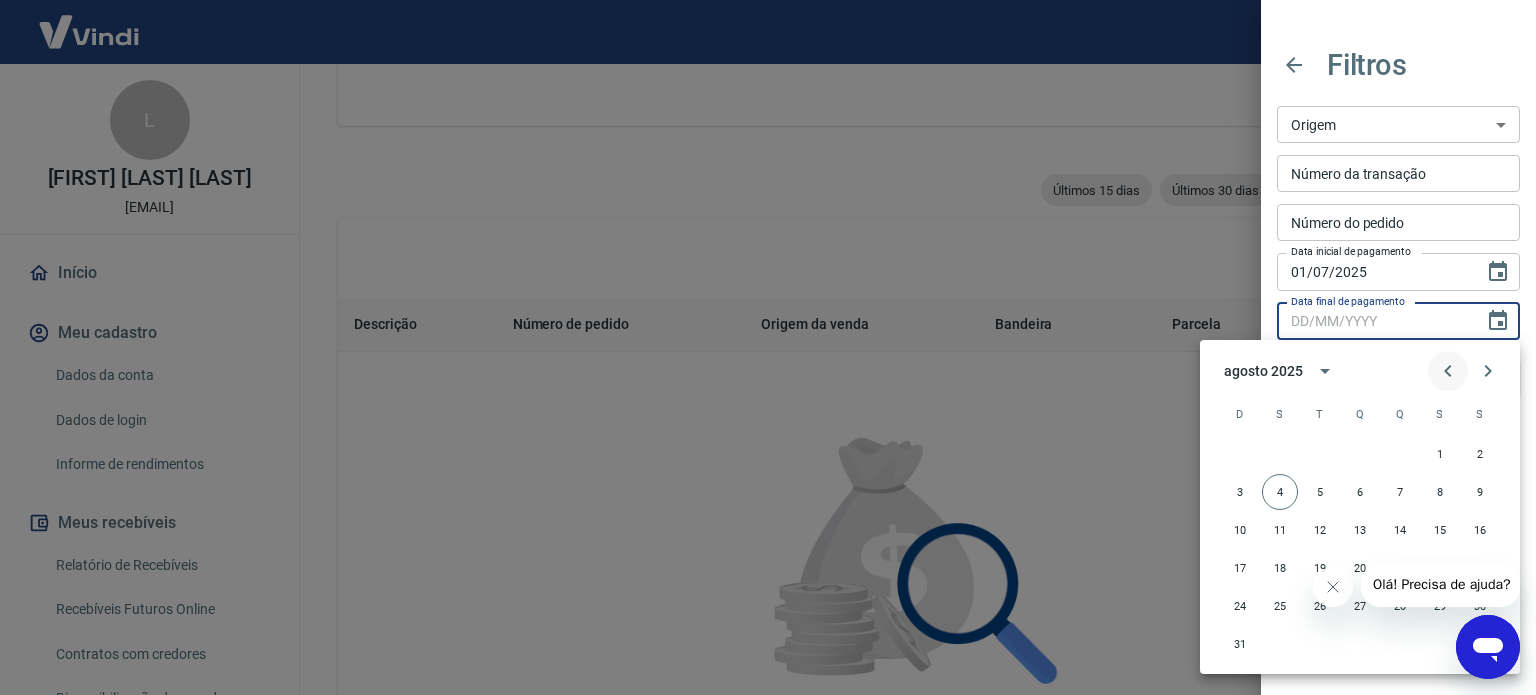 click 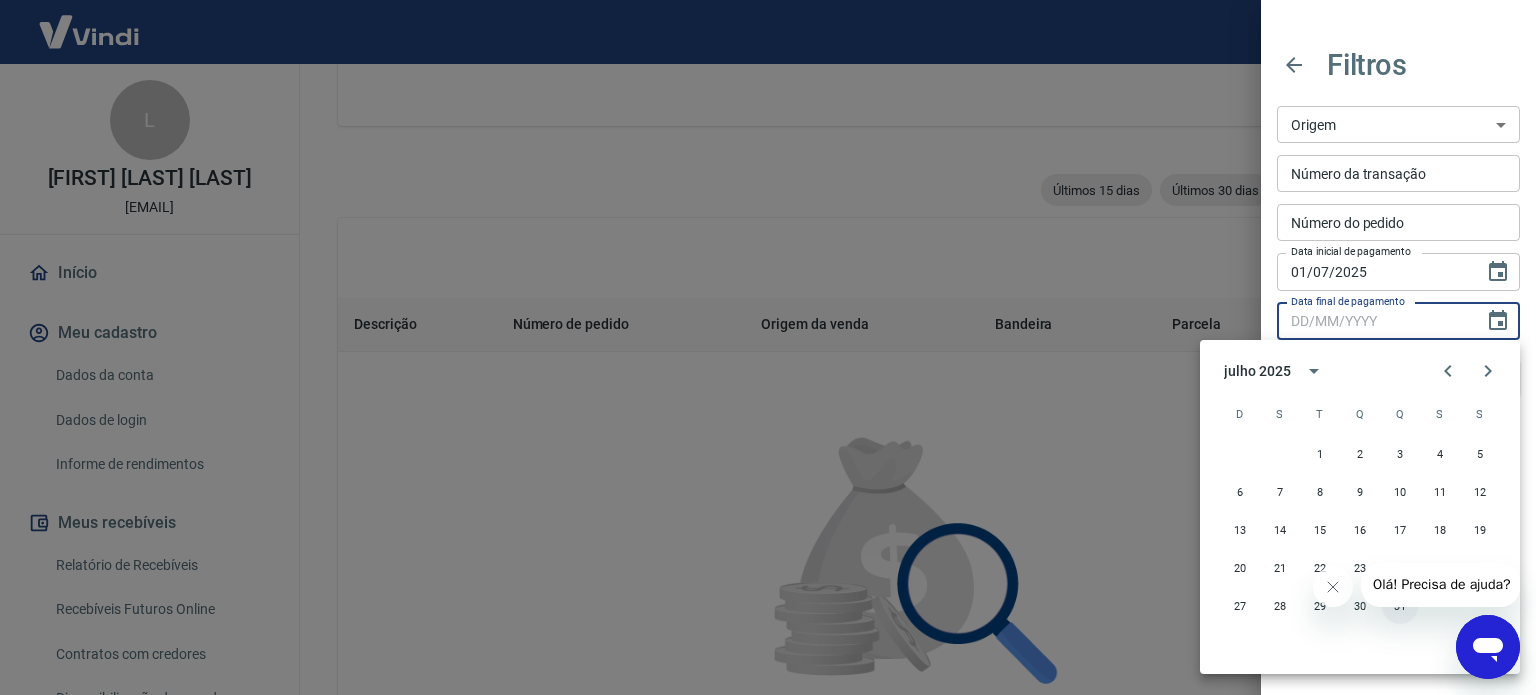 click on "31" at bounding box center [1400, 606] 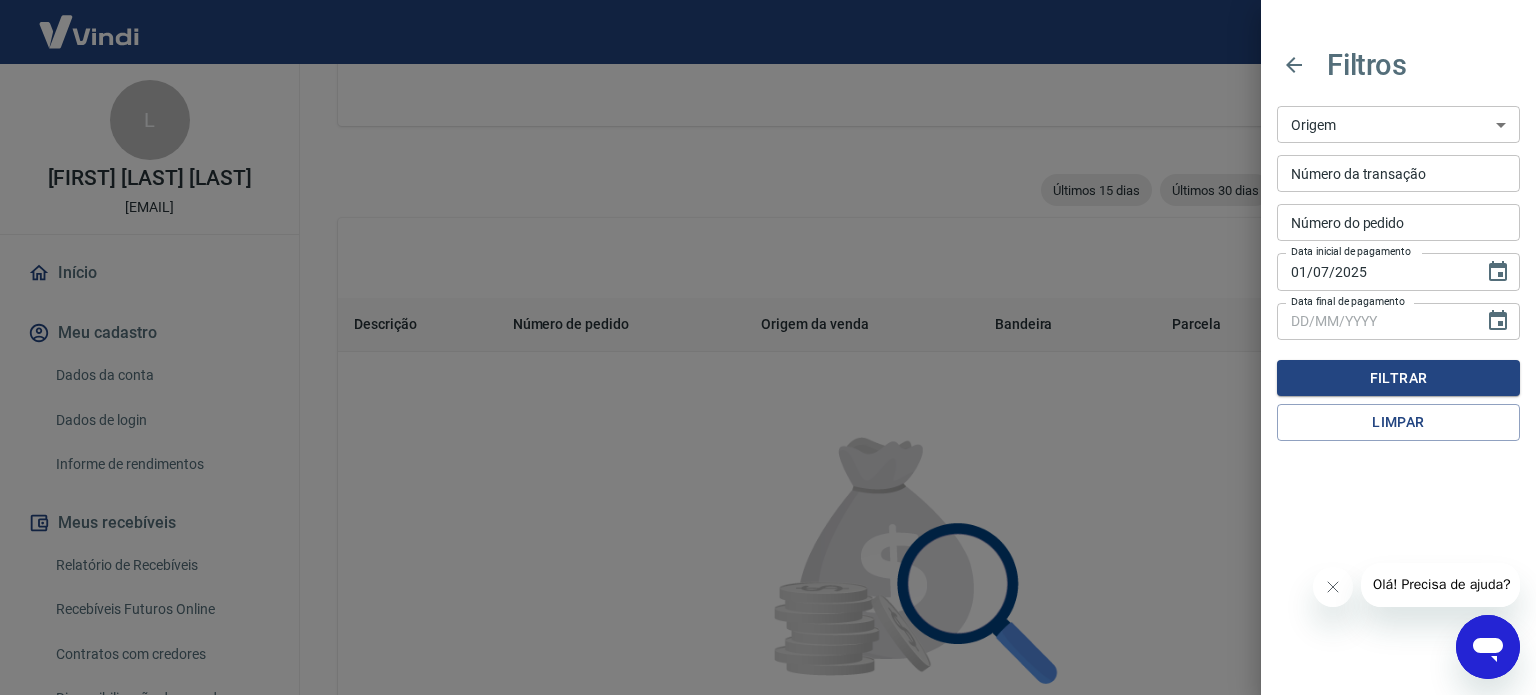 type on "31/07/2025" 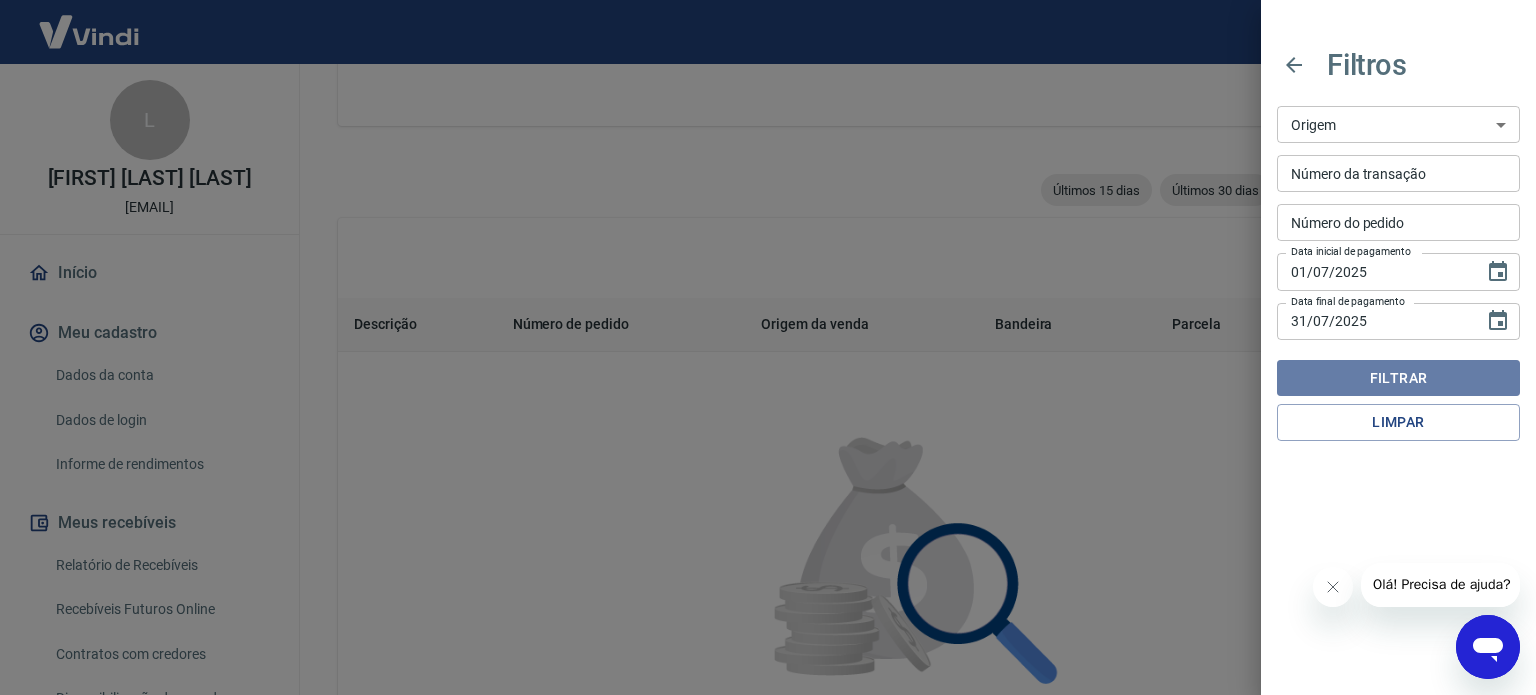 click on "Filtrar" at bounding box center (1398, 378) 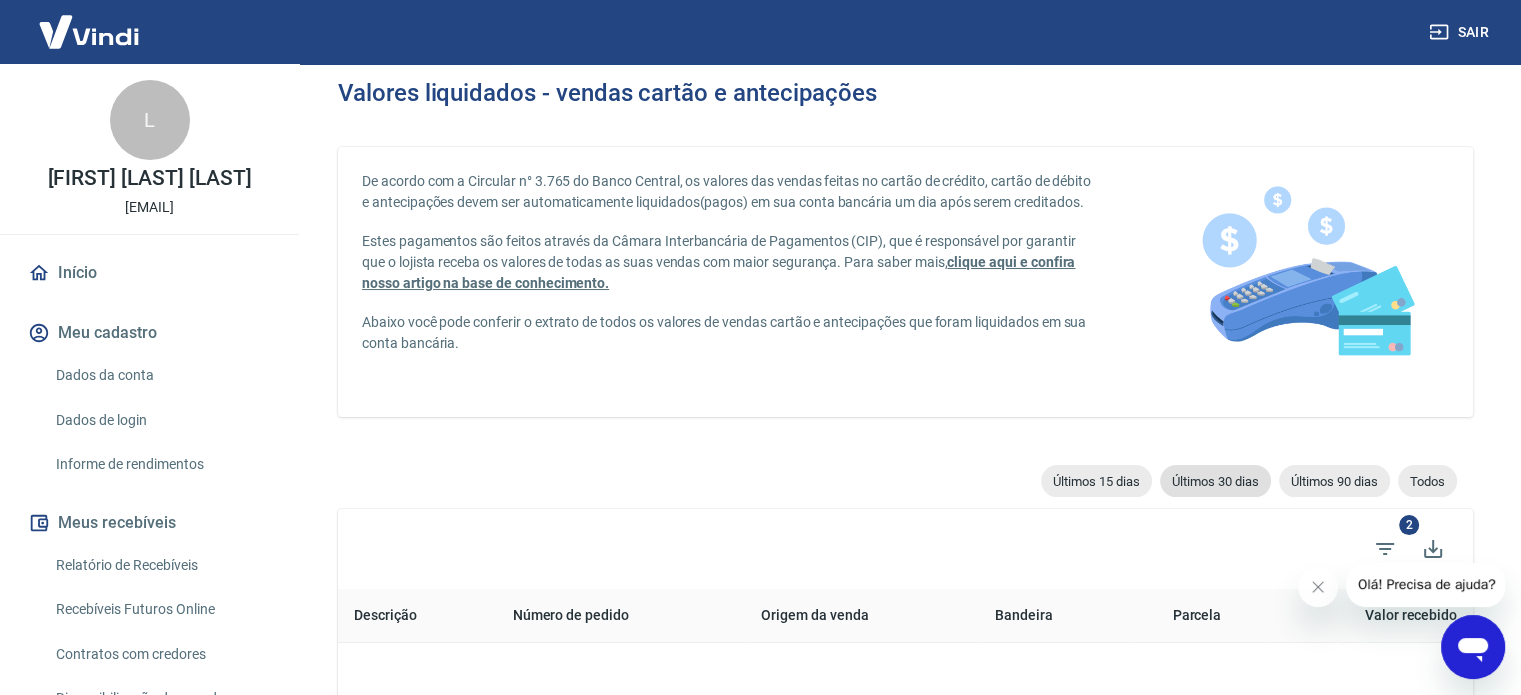scroll, scrollTop: 0, scrollLeft: 0, axis: both 